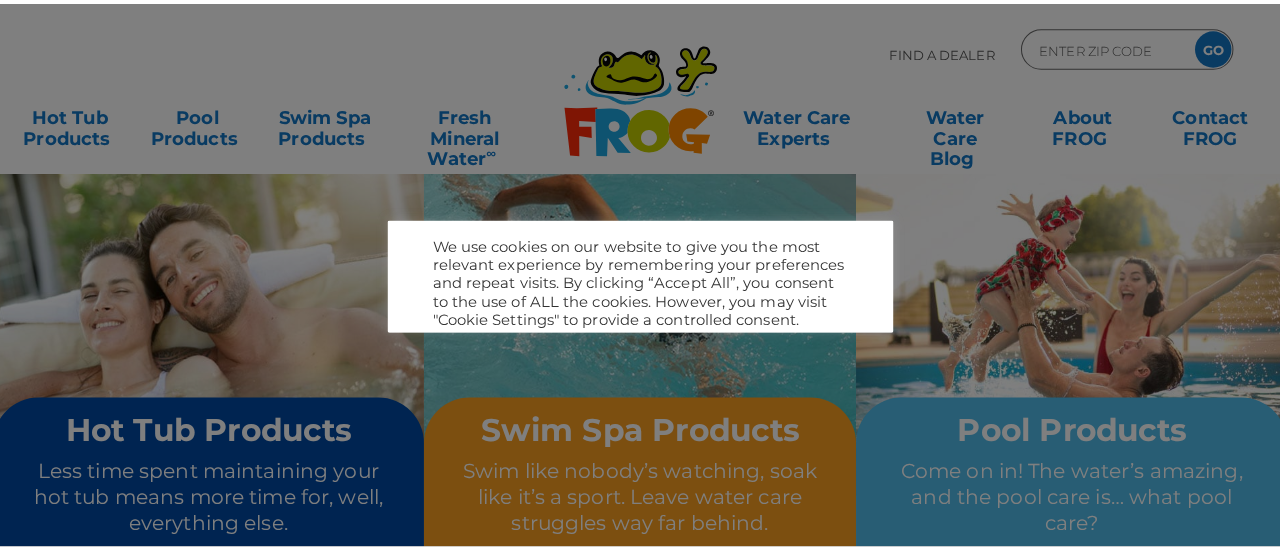 scroll, scrollTop: 0, scrollLeft: 0, axis: both 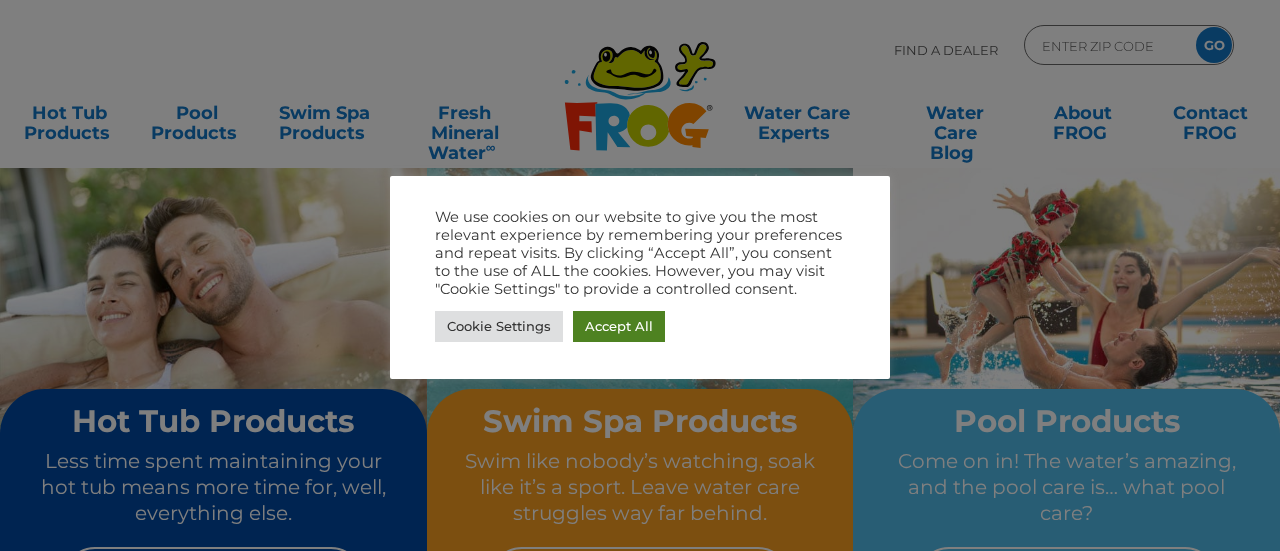 click on "Accept All" at bounding box center (619, 326) 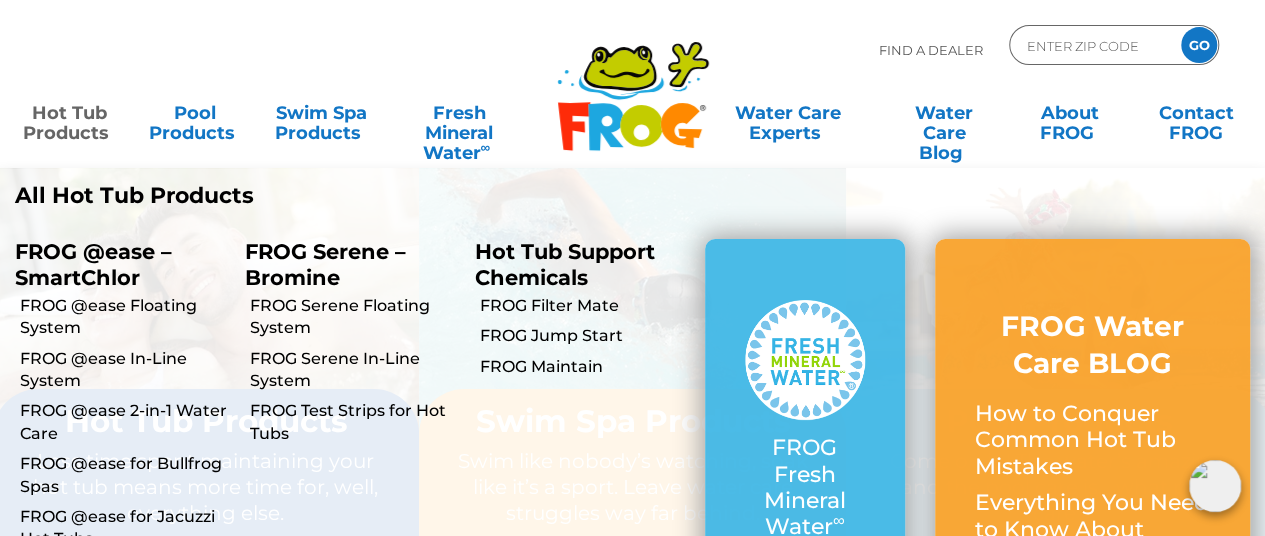 click on "Hot Tub  Products" at bounding box center [69, 113] 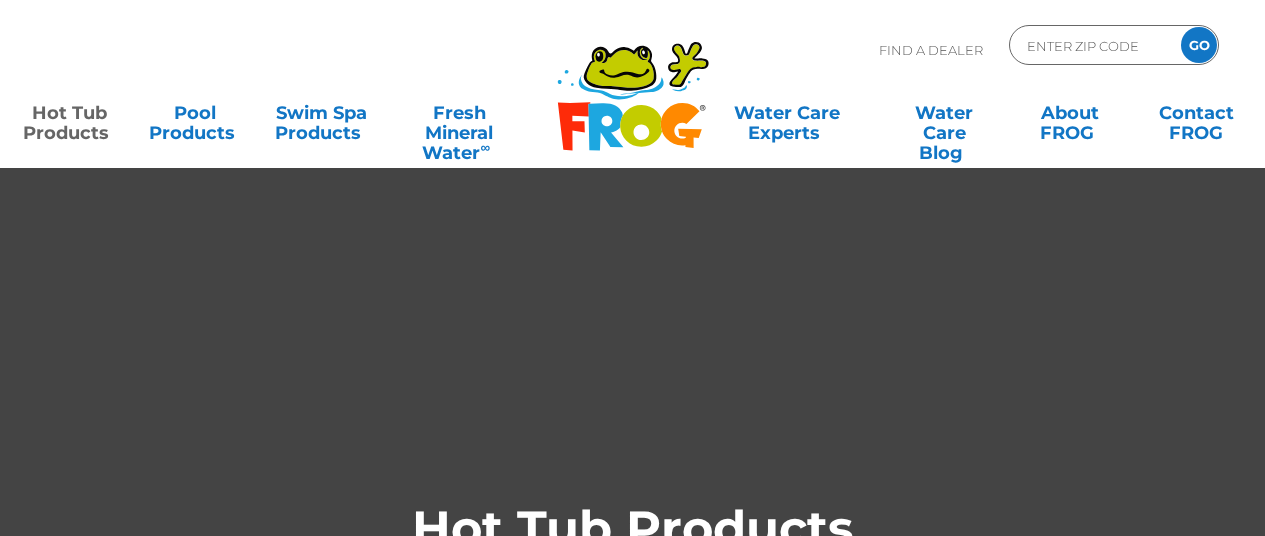 scroll, scrollTop: 0, scrollLeft: 0, axis: both 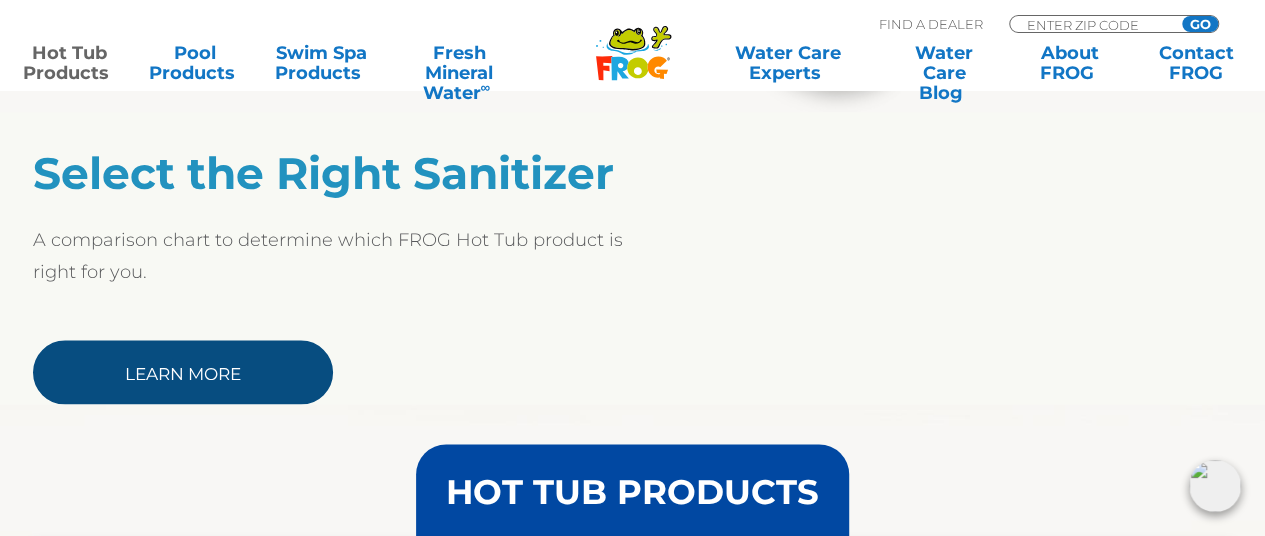 click on "Learn More" at bounding box center (183, 372) 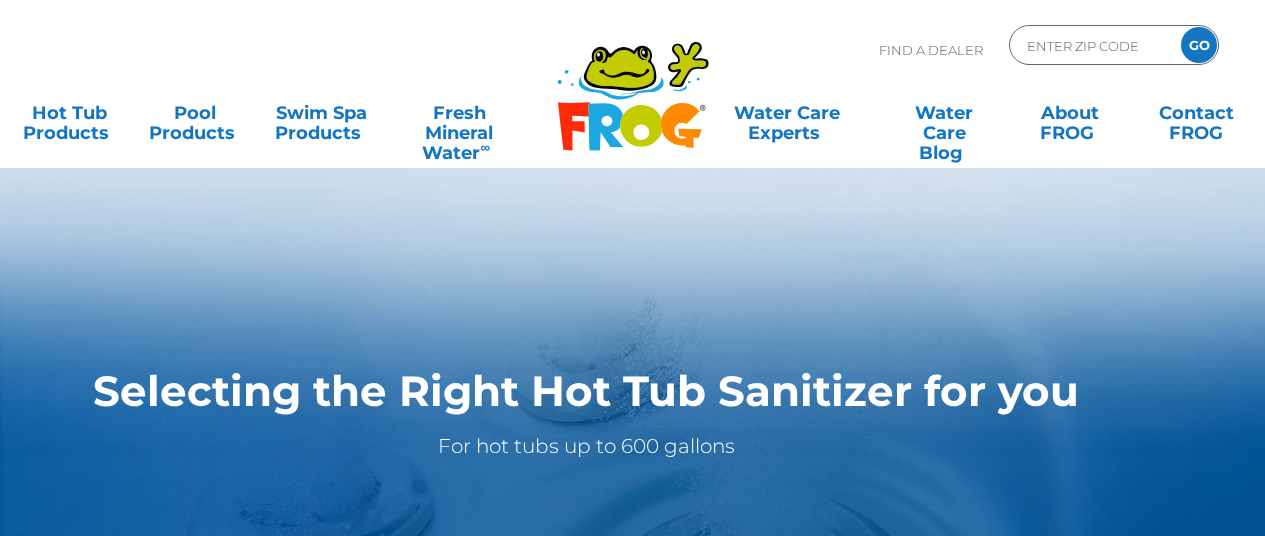 scroll, scrollTop: 0, scrollLeft: 0, axis: both 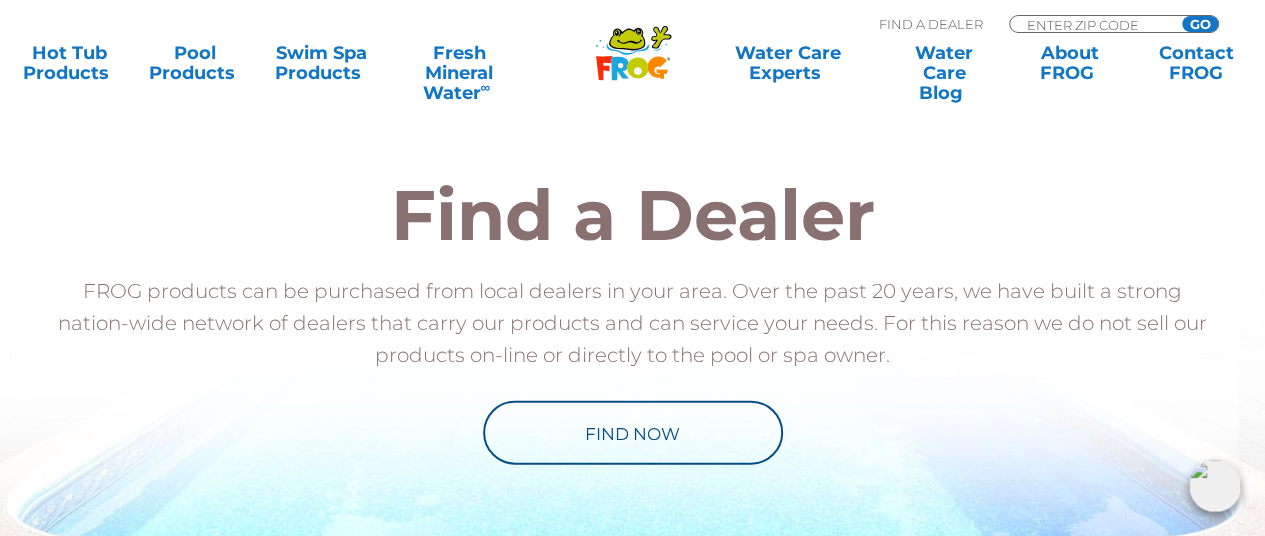 click on "Find a Dealer
FROG products can be purchased from local dealers in your area. Over the past 20 years, we have built a strong nation-wide network of dealers that carry our products and can service your needs. For this reason we do not sell our products on-line or directly to the pool or spa owner.
Find Now" at bounding box center [633, 322] 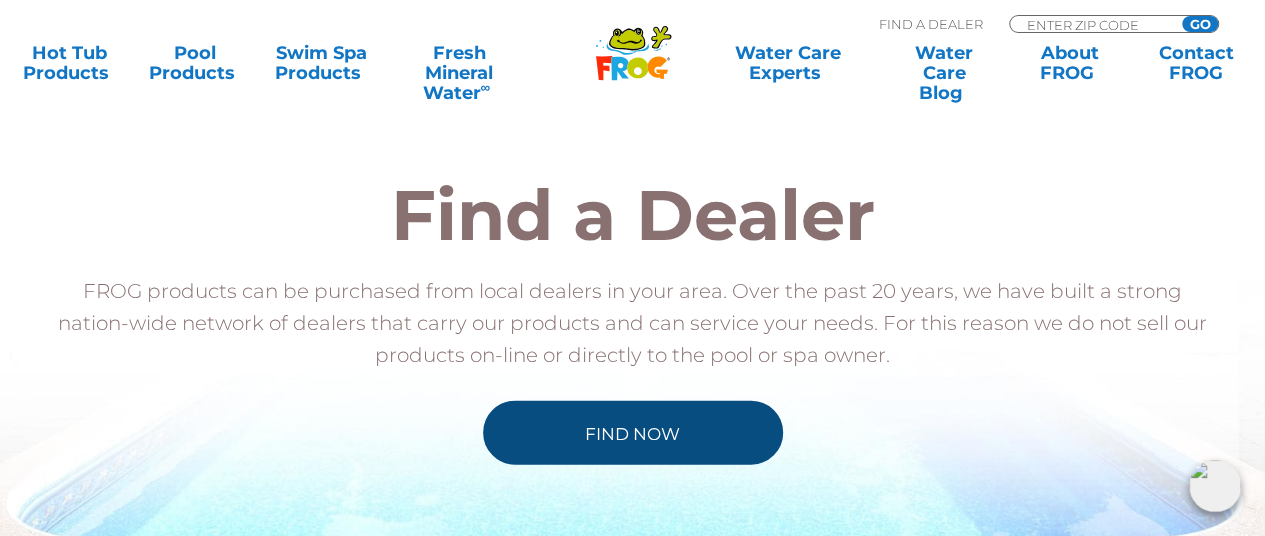 click on "Find Now" at bounding box center (633, 433) 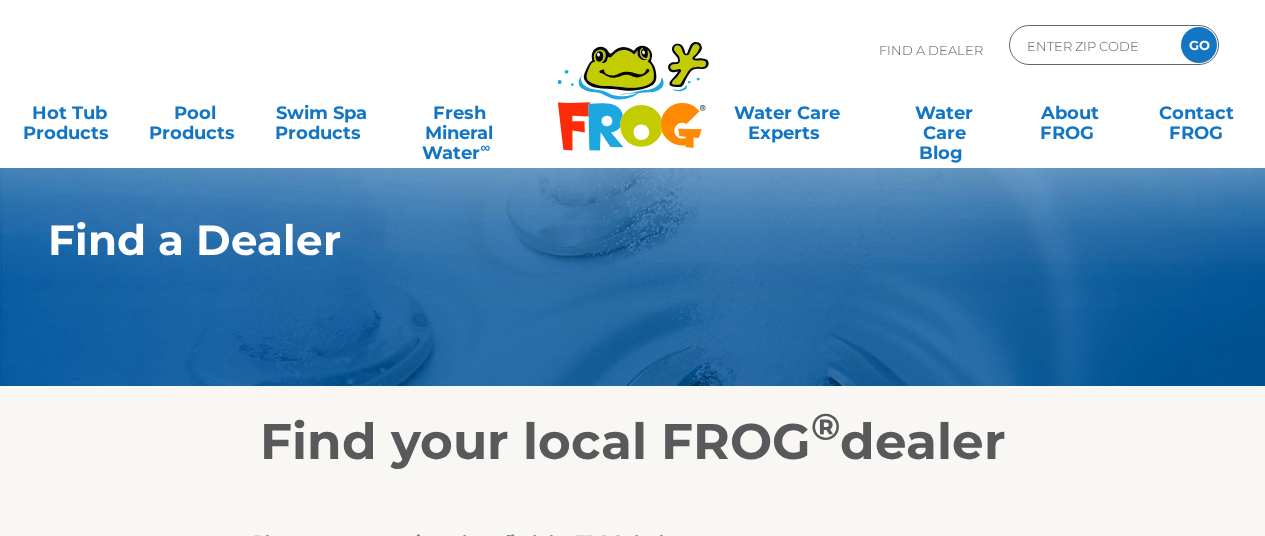 scroll, scrollTop: 0, scrollLeft: 0, axis: both 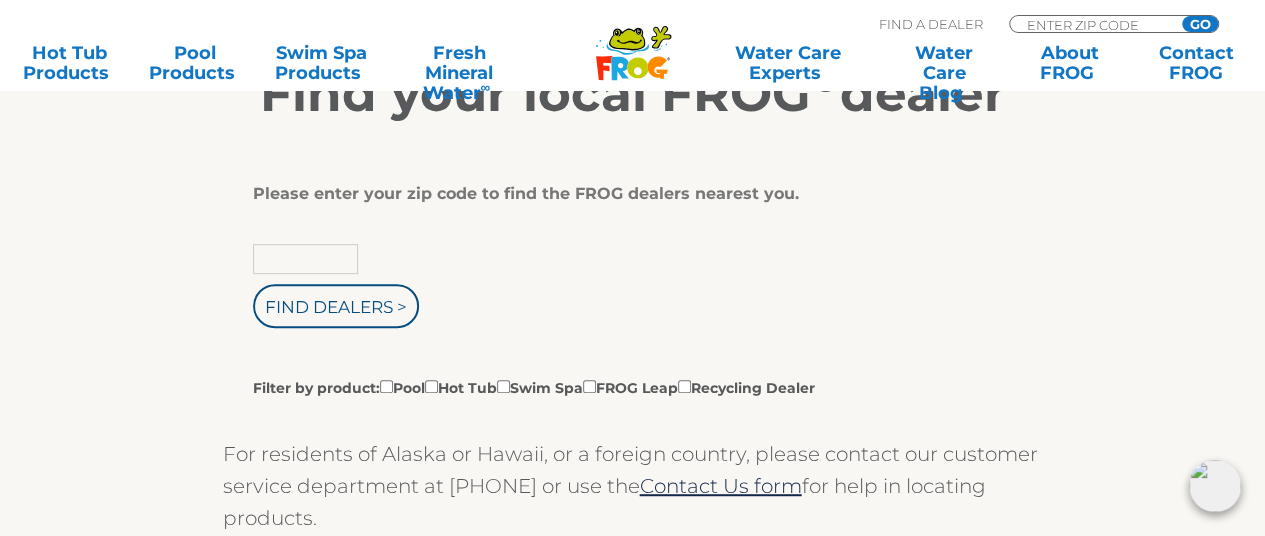 click at bounding box center (305, 259) 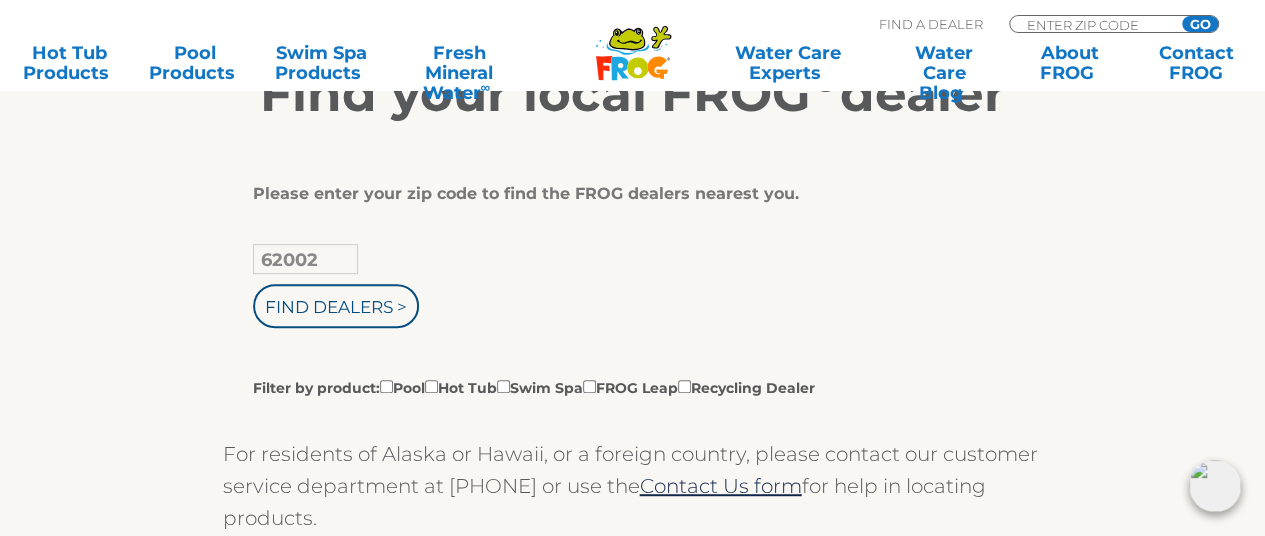 type on "62002" 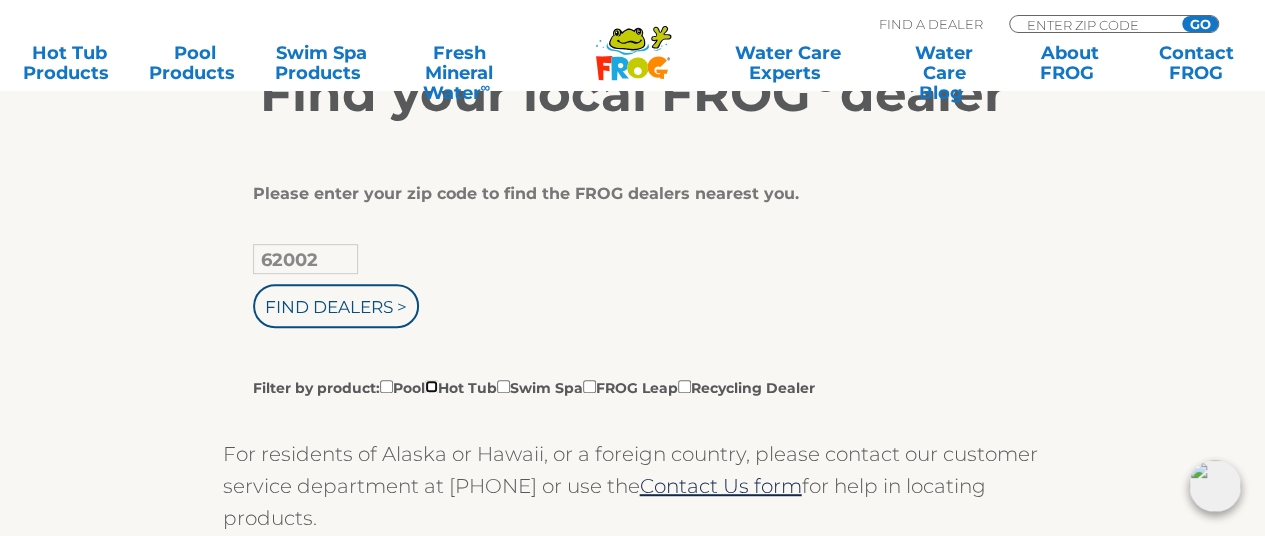 click on "Filter by product:
Pool
Hot Tub
Swim Spa
FROG Leap
Recycling Dealer" at bounding box center (431, 386) 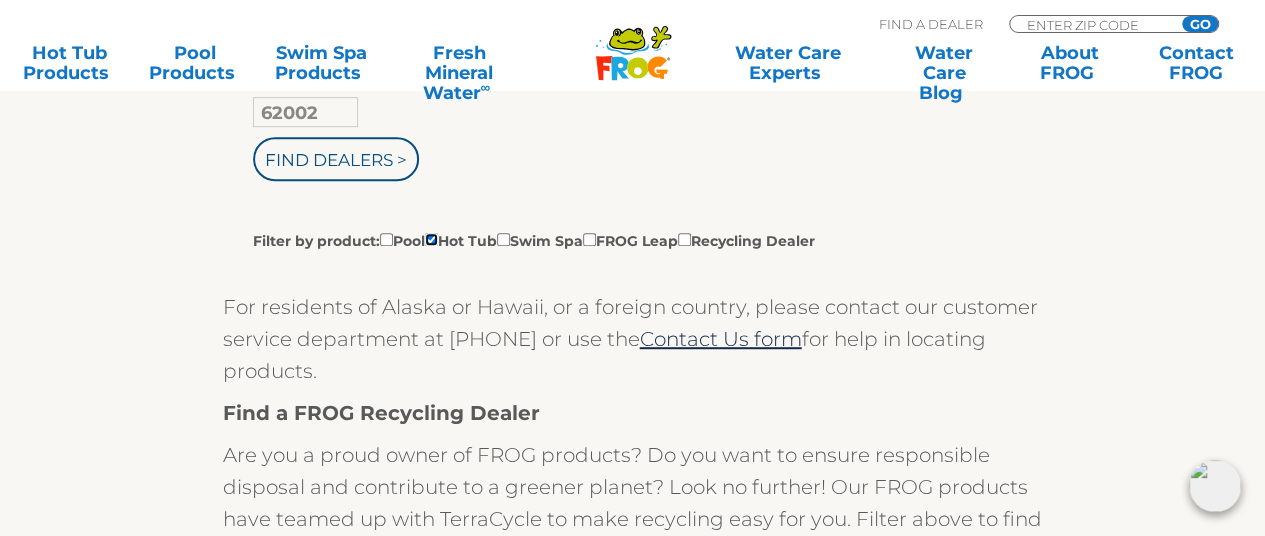 scroll, scrollTop: 494, scrollLeft: 0, axis: vertical 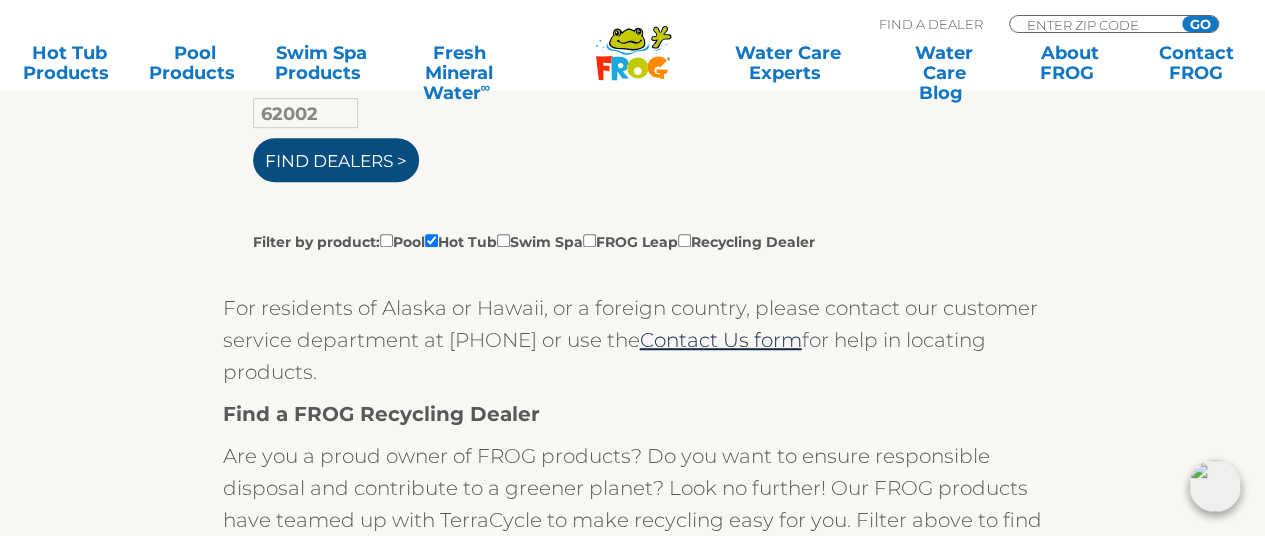 click on "Find Dealers >" at bounding box center (336, 160) 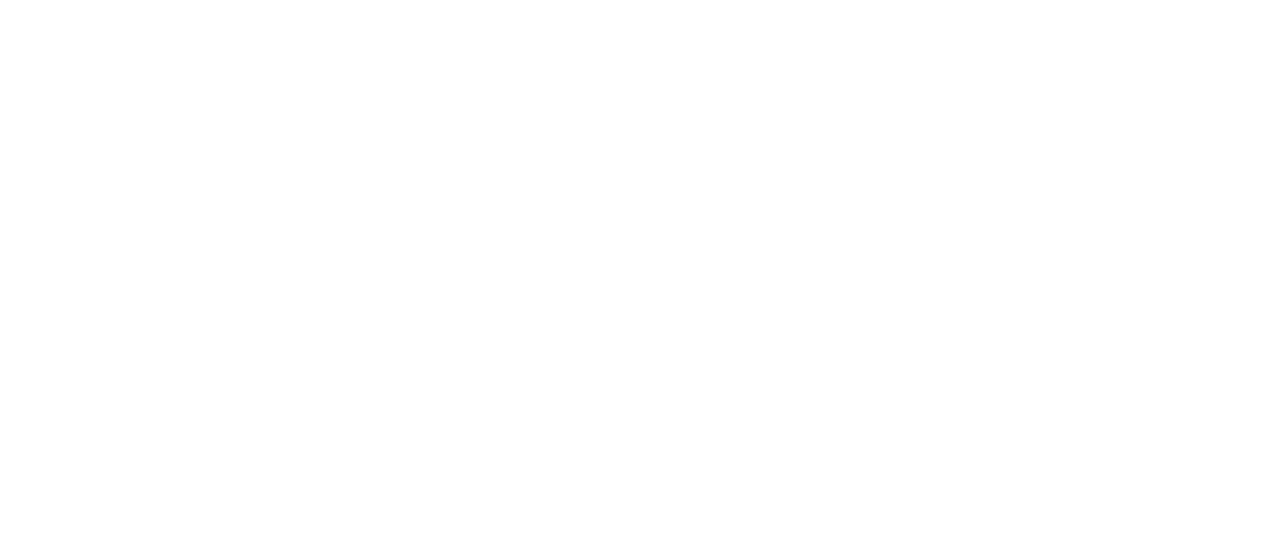 scroll, scrollTop: 0, scrollLeft: 0, axis: both 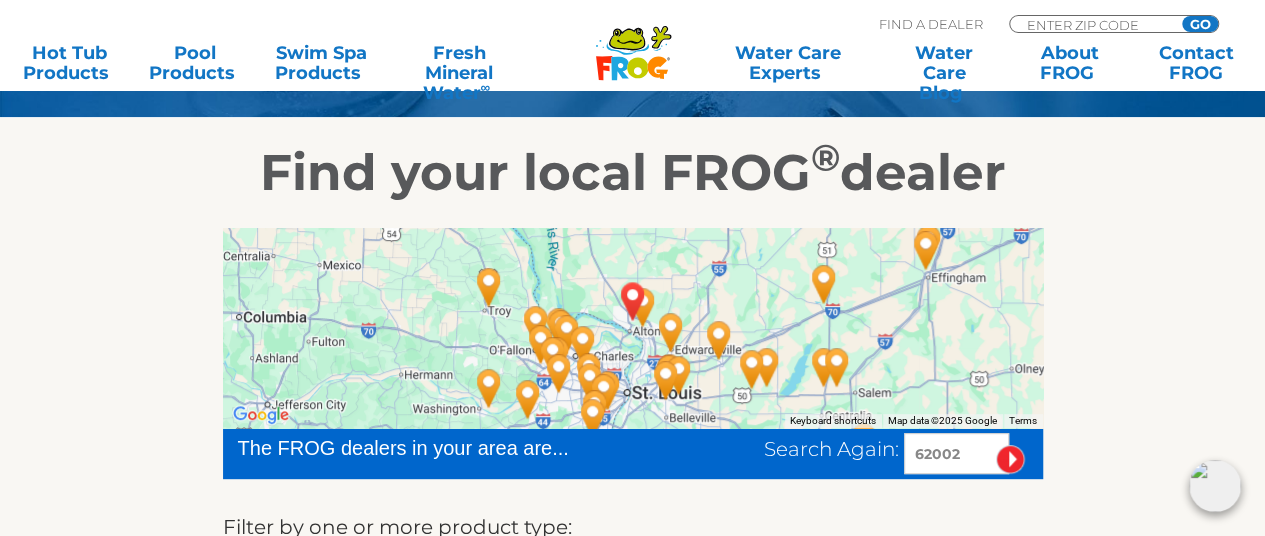 click at bounding box center [633, 301] 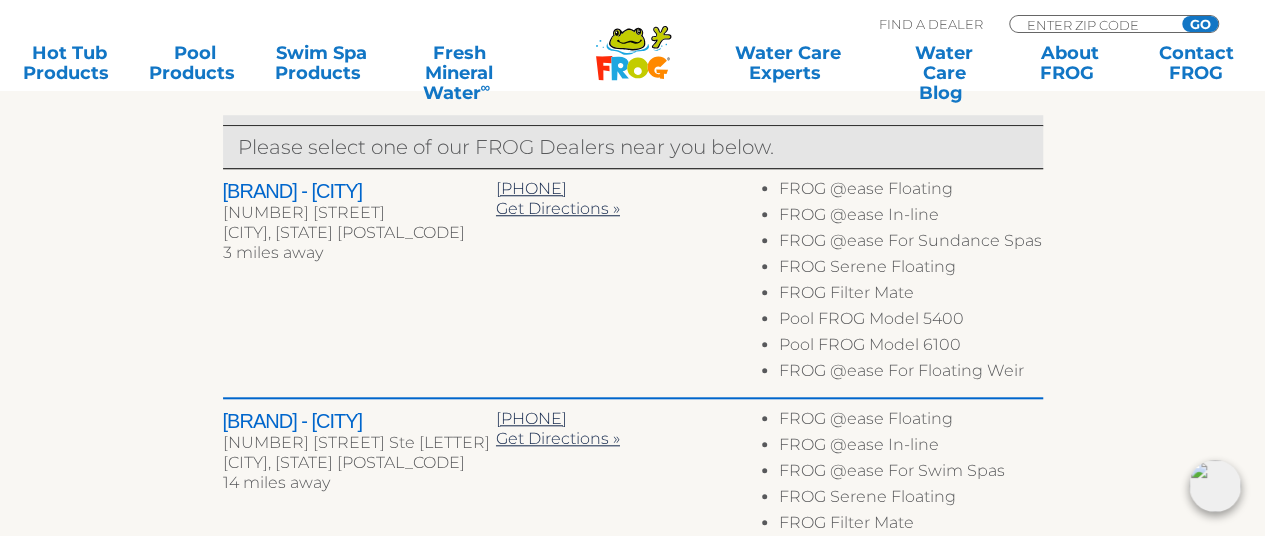 scroll, scrollTop: 764, scrollLeft: 0, axis: vertical 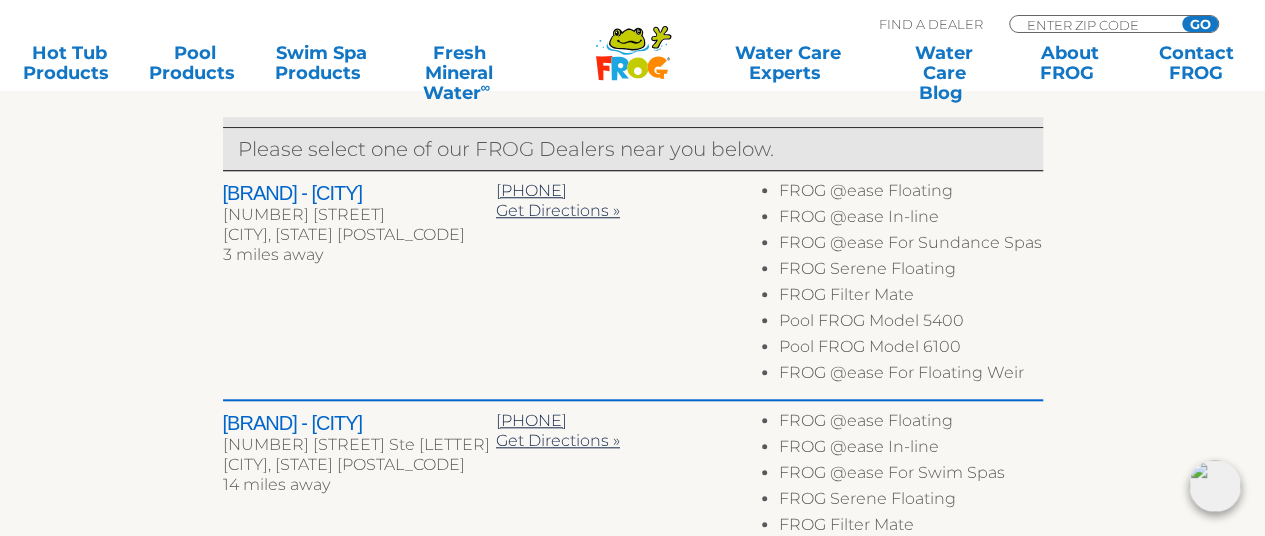 click on "Atlantis Pools - East Alton
277 Eastgate Plz
East Alton, IL 62024
3 miles away
618-465-6490
Get Directions »
Expand for More Information
Atlantis Pools - East Alton carries these FROG products:
FROG @ease Floating FROG @ease In-line FROG @ease For Sundance Spas FROG Serene Floating FROG Filter Mate Pool FROG Model 5400 Pool FROG Model 6100 FROG @ease For Floating Weir
FROG @ease Floating FROG @ease In-line FROG @ease For Sundance Spas FROG Serene Floating FROG Filter Mate Pool FROG Model 5400 Pool FROG Model 6100 FROG @ease For Floating Weir" at bounding box center (633, 286) 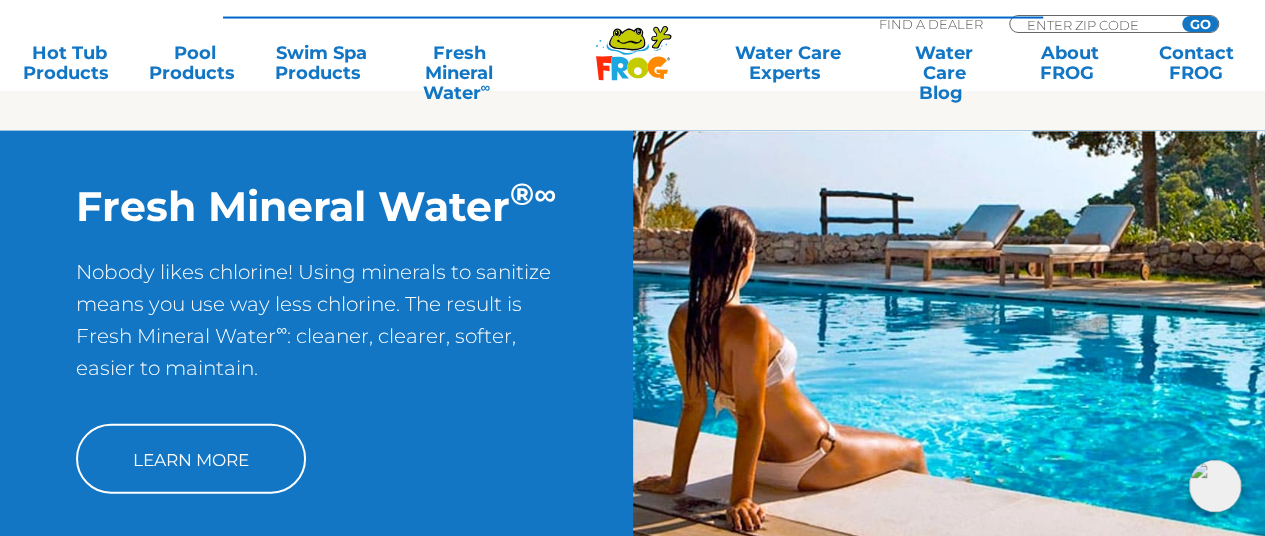 scroll, scrollTop: 2025, scrollLeft: 0, axis: vertical 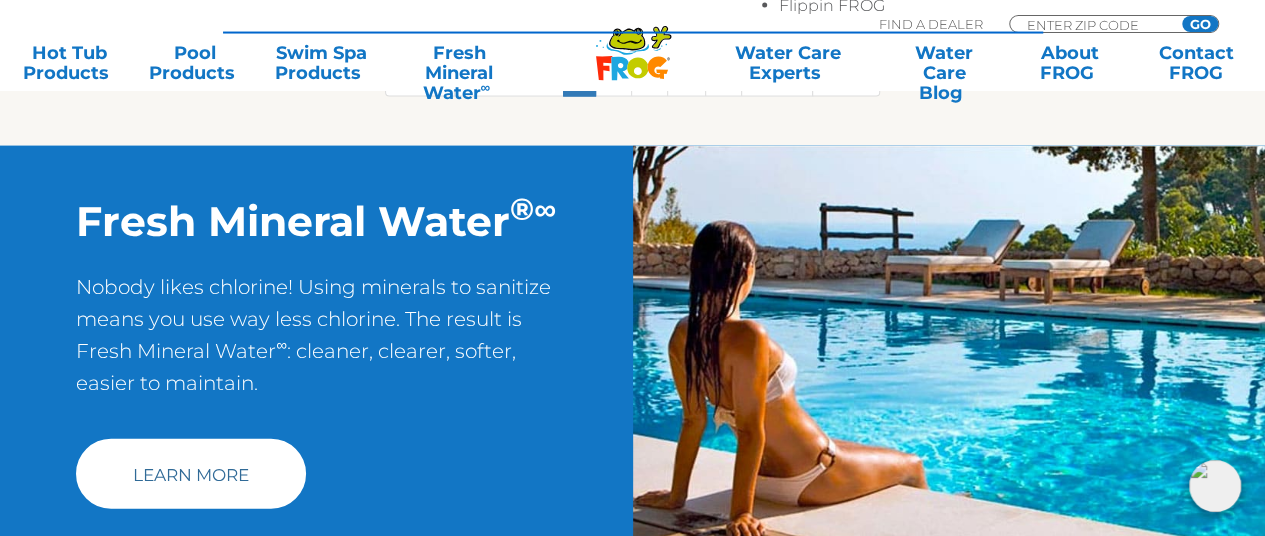click on "Learn More" at bounding box center [191, 474] 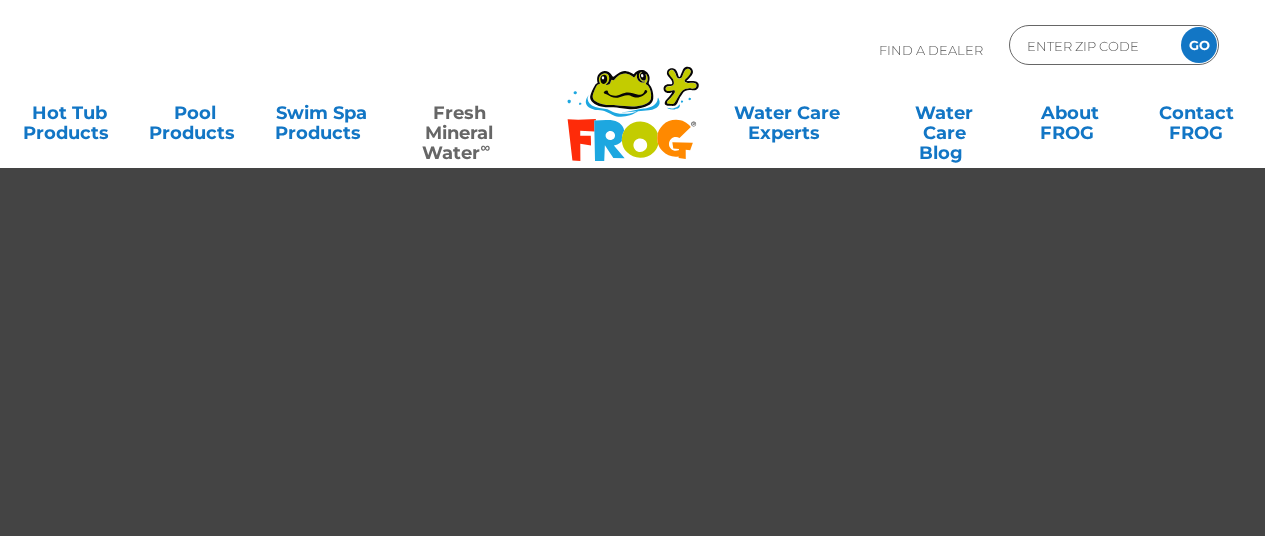 scroll, scrollTop: 0, scrollLeft: 0, axis: both 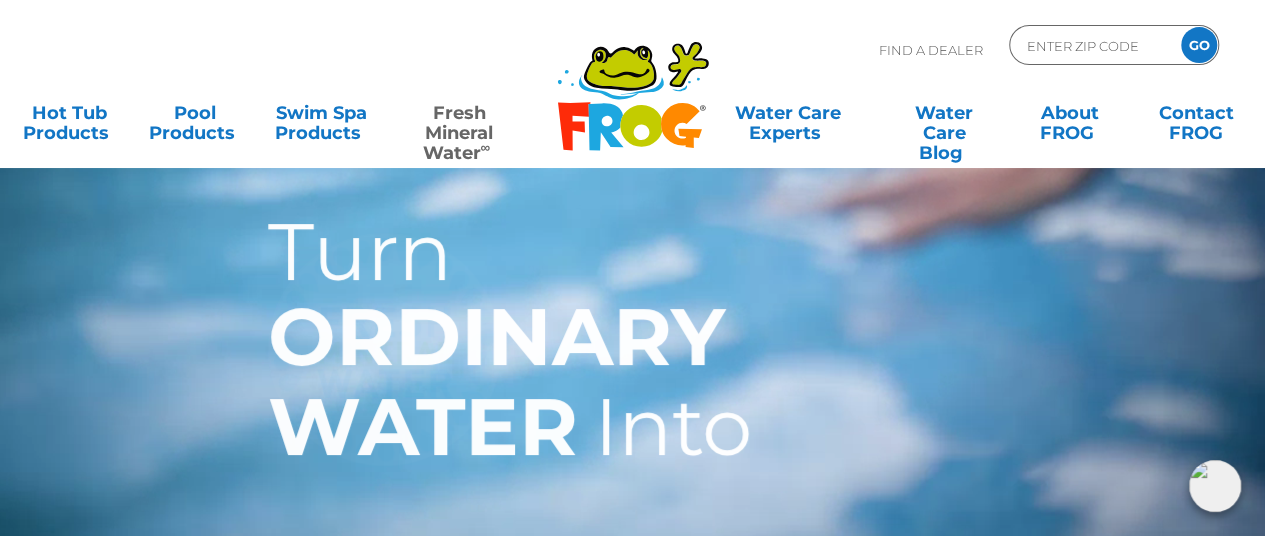 click on "ORDINARY WATER" at bounding box center (496, 381) 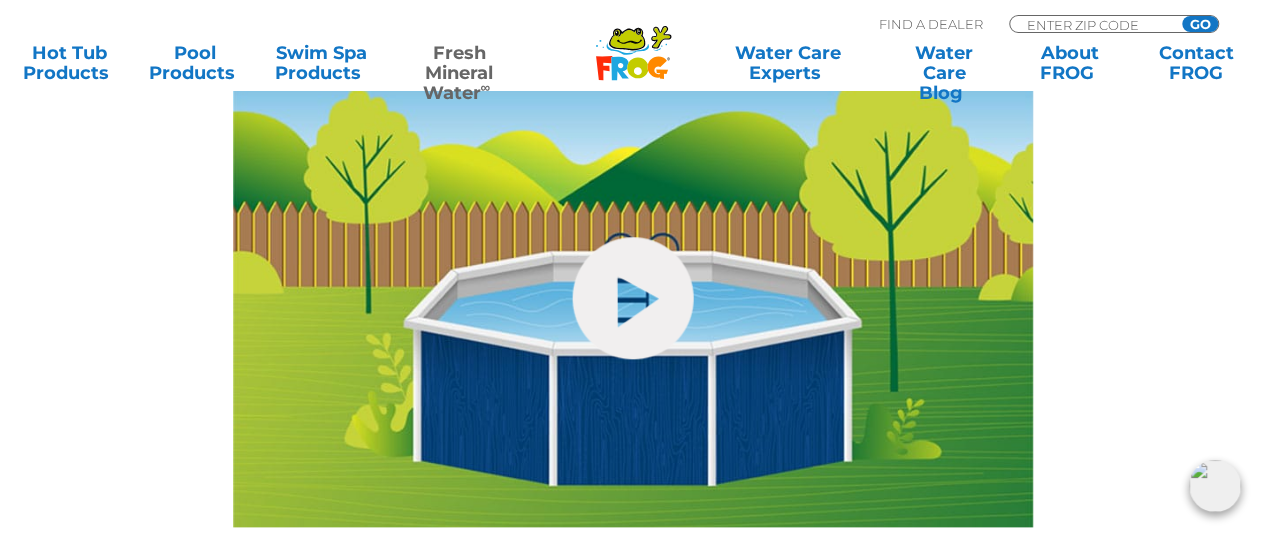 scroll, scrollTop: 935, scrollLeft: 0, axis: vertical 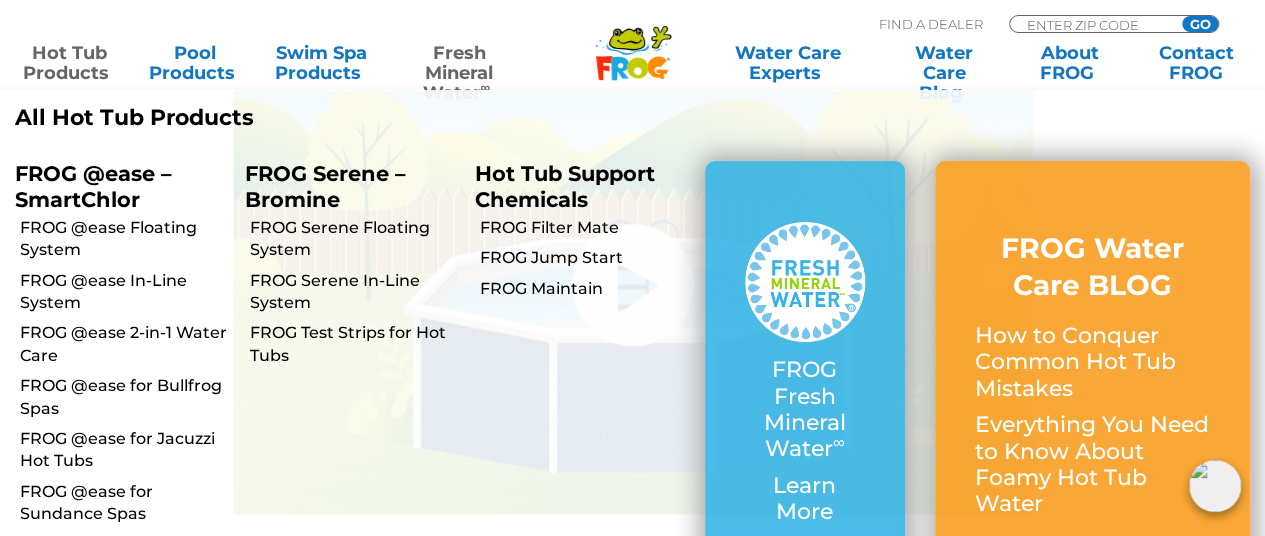 click on "Hot Tub  Products" at bounding box center [69, 63] 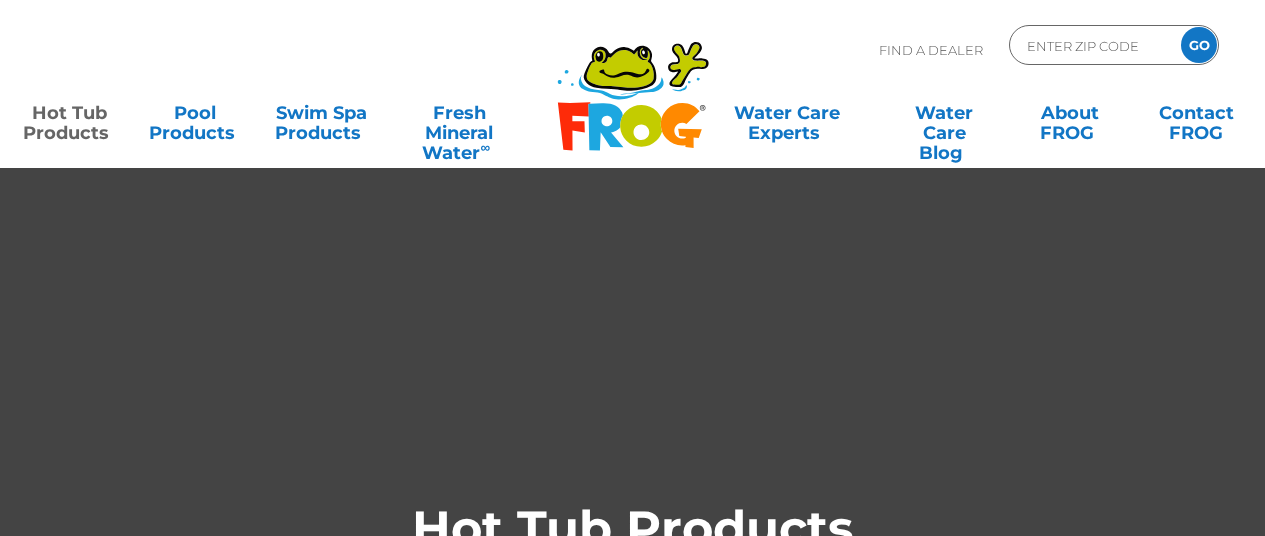 scroll, scrollTop: 0, scrollLeft: 0, axis: both 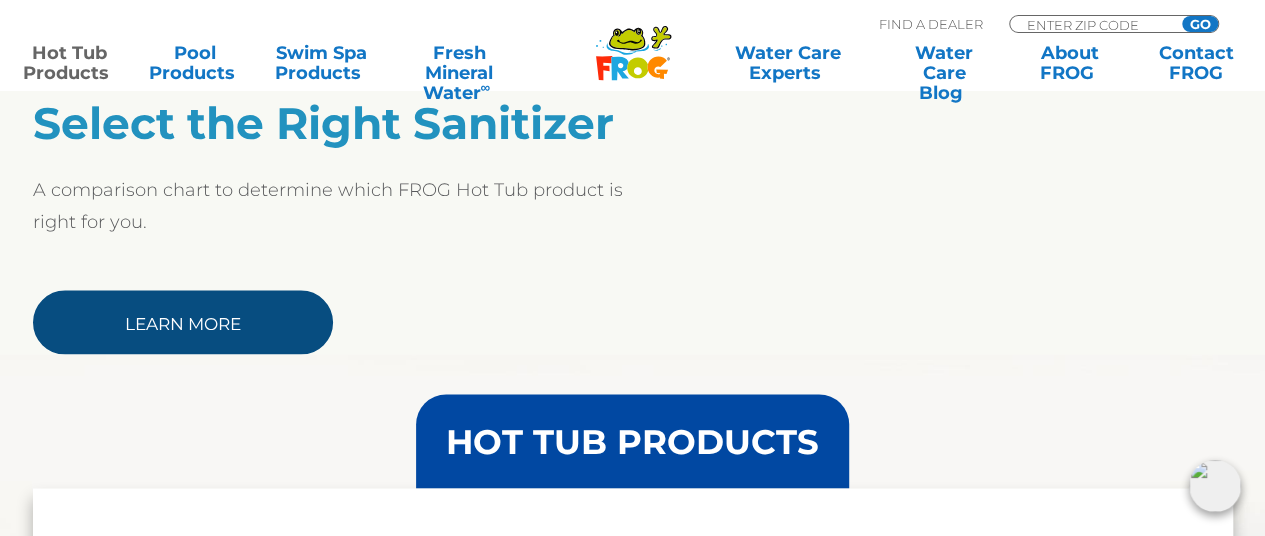 click on "Learn More" at bounding box center (183, 322) 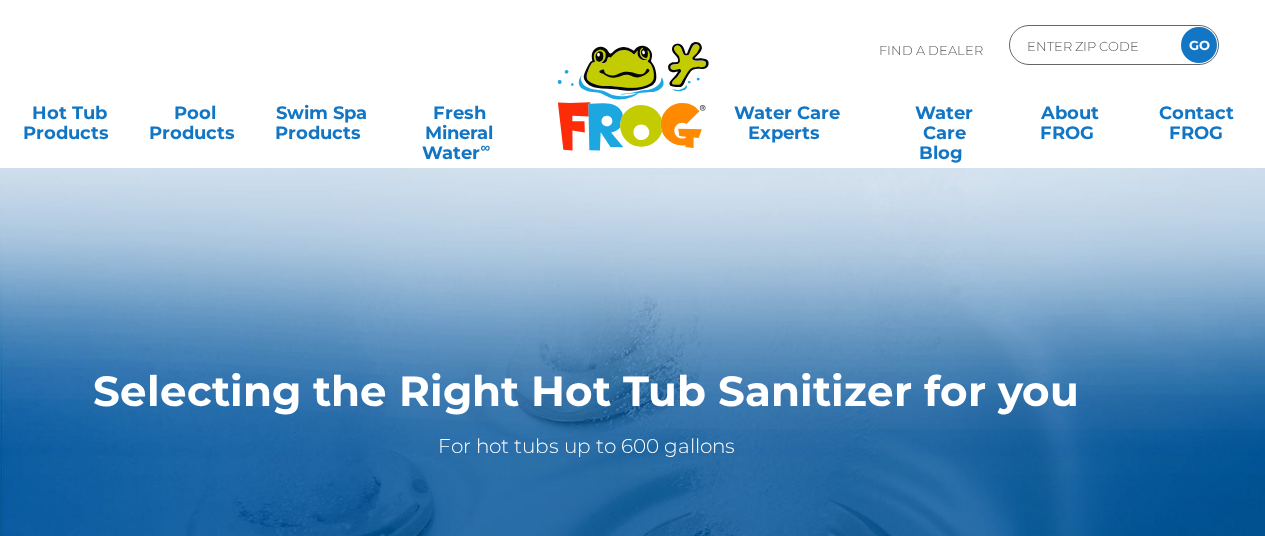 scroll, scrollTop: 0, scrollLeft: 0, axis: both 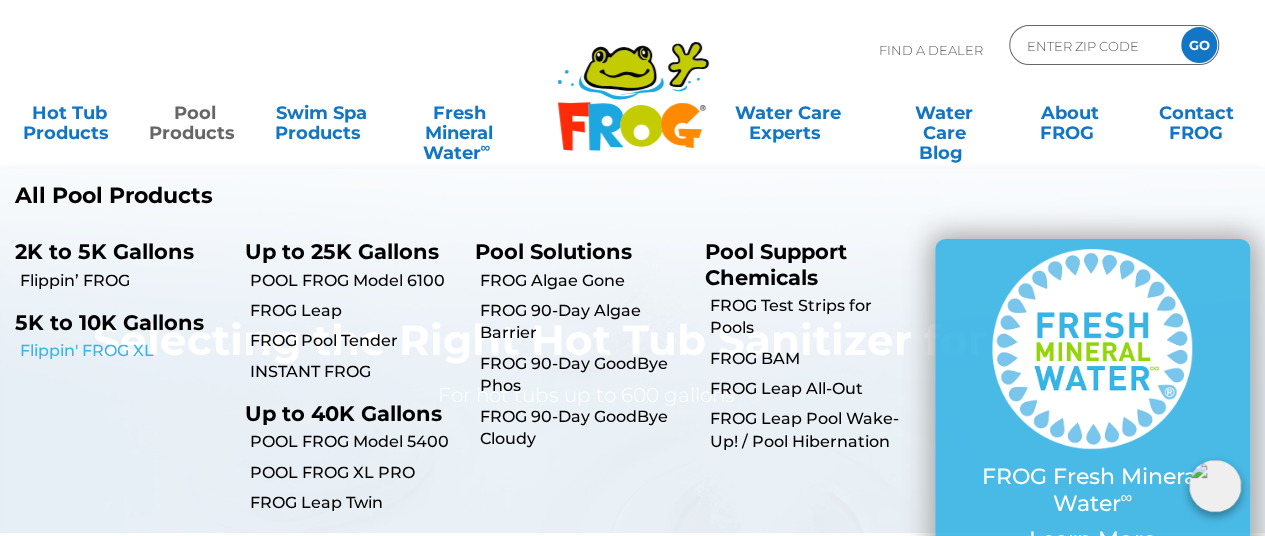 click on "Flippin' FROG XL" at bounding box center (125, 351) 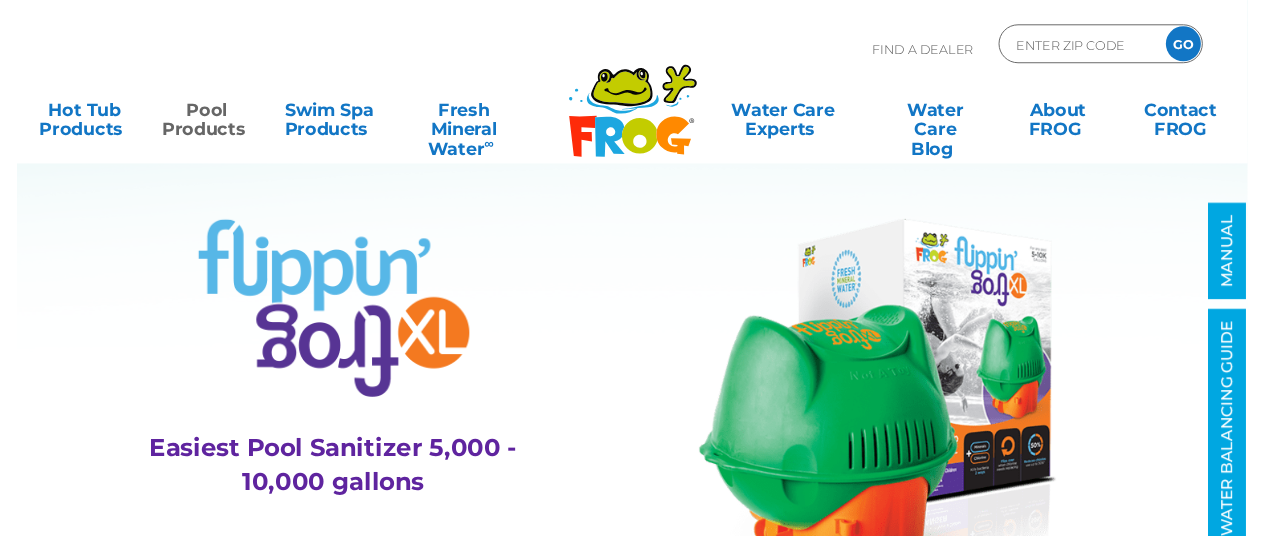 scroll, scrollTop: 0, scrollLeft: 0, axis: both 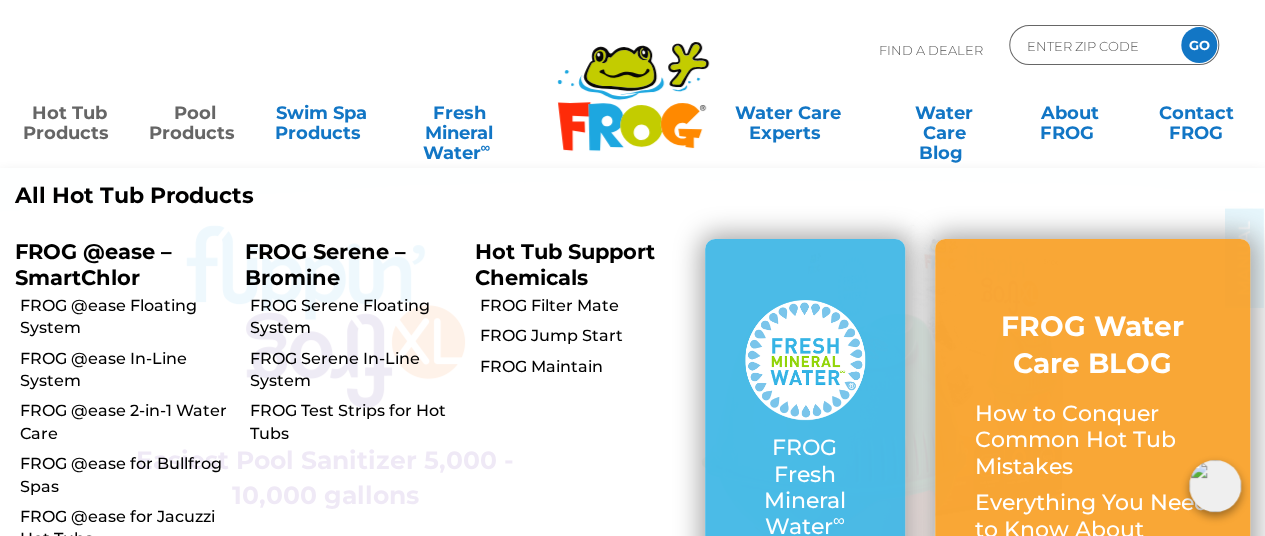 click on "Hot Tub  Products" at bounding box center [69, 113] 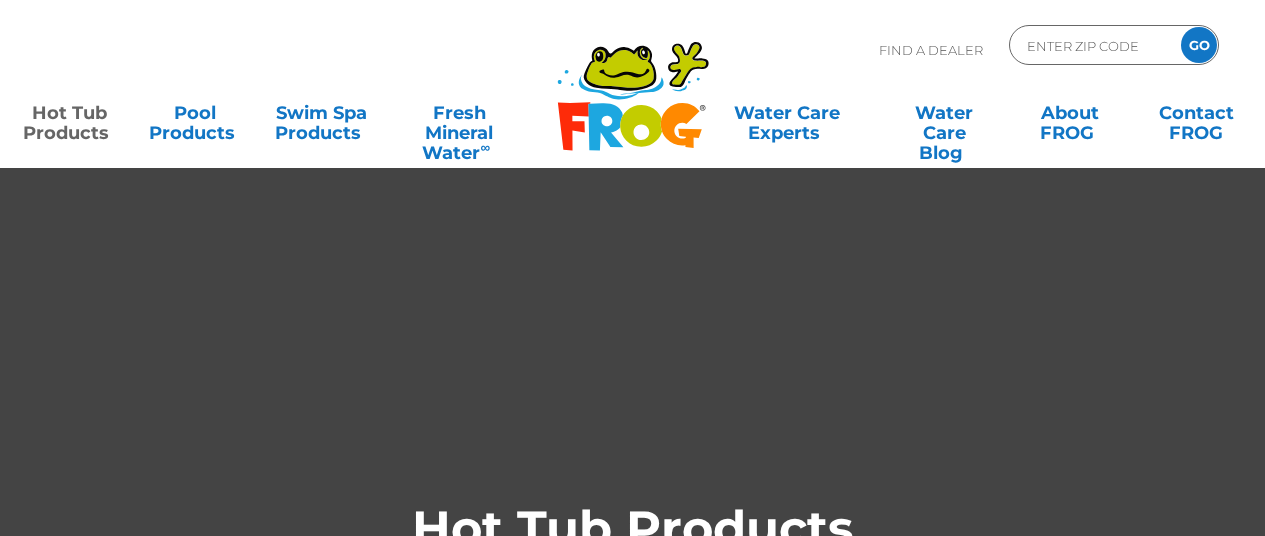 scroll, scrollTop: 0, scrollLeft: 0, axis: both 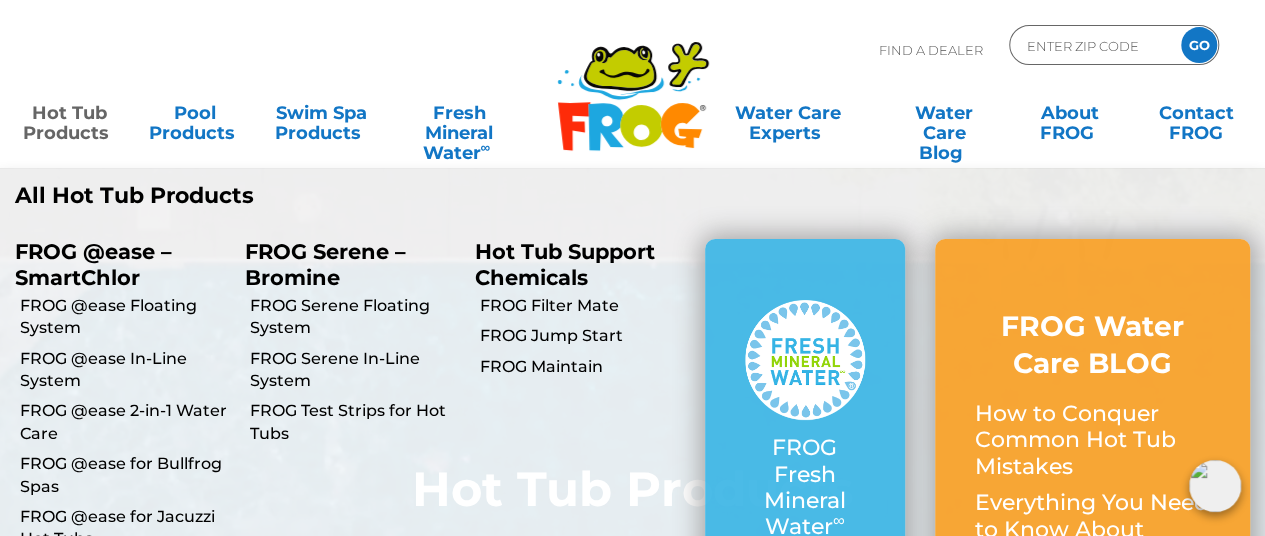 click on "Hot Tub  Products" at bounding box center (69, 113) 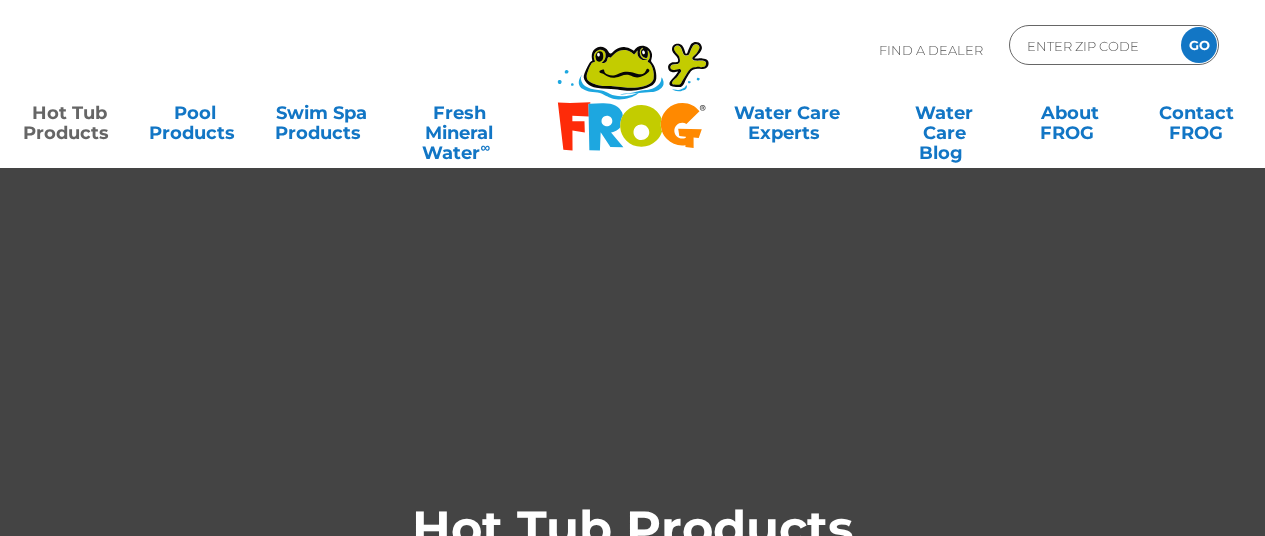 scroll, scrollTop: 0, scrollLeft: 0, axis: both 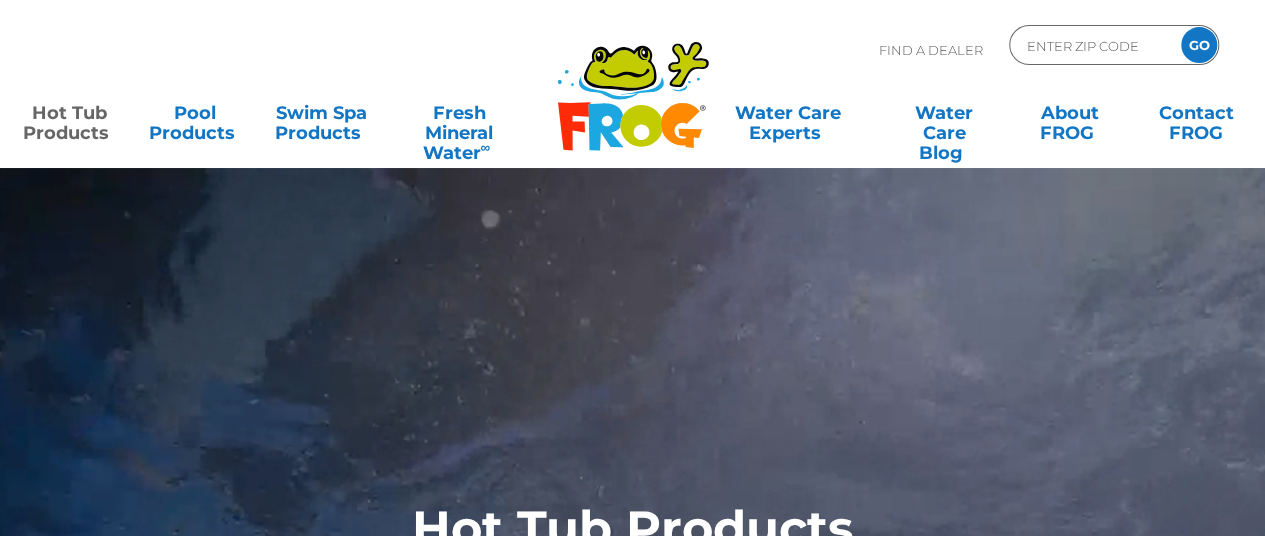 click on "Hot Tub  Products" at bounding box center [69, 113] 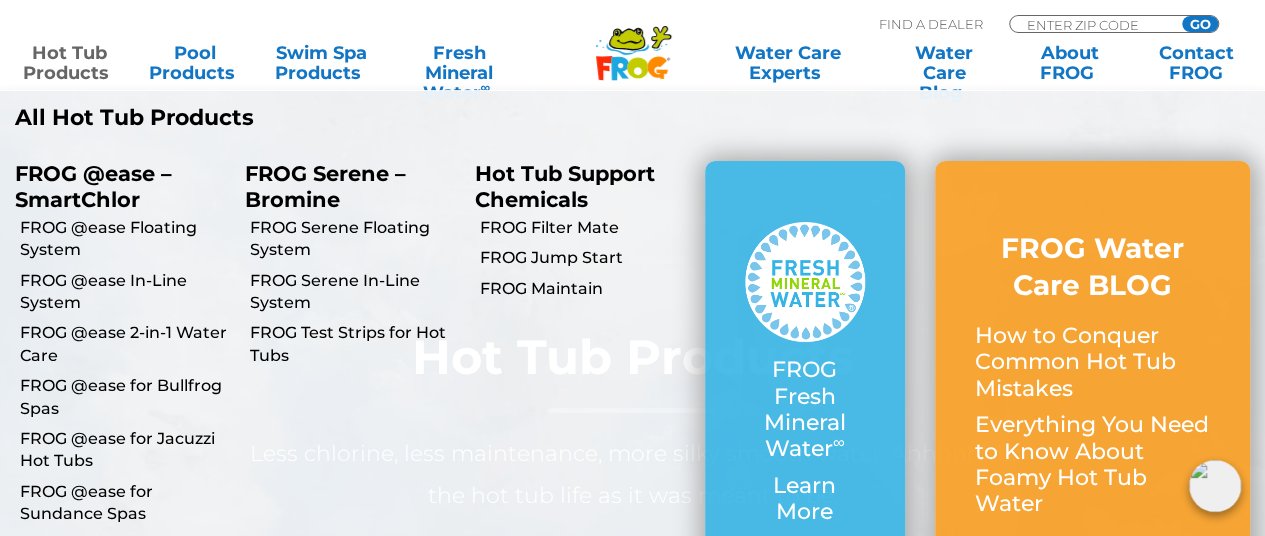 scroll, scrollTop: 192, scrollLeft: 0, axis: vertical 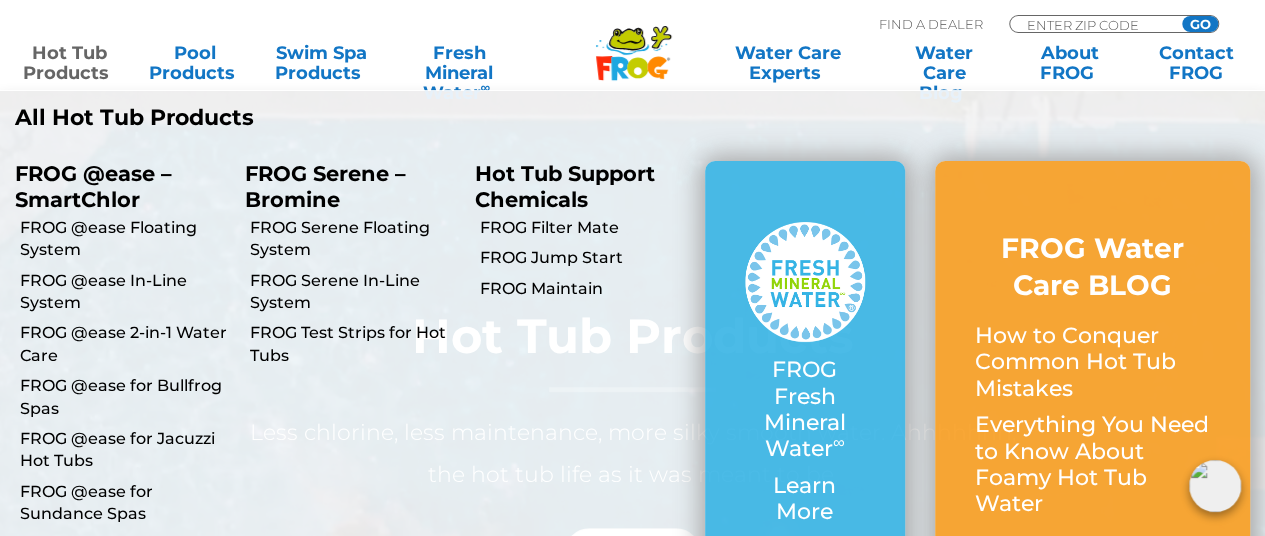 click on "FROG Serene – Bromine" at bounding box center (345, 178) 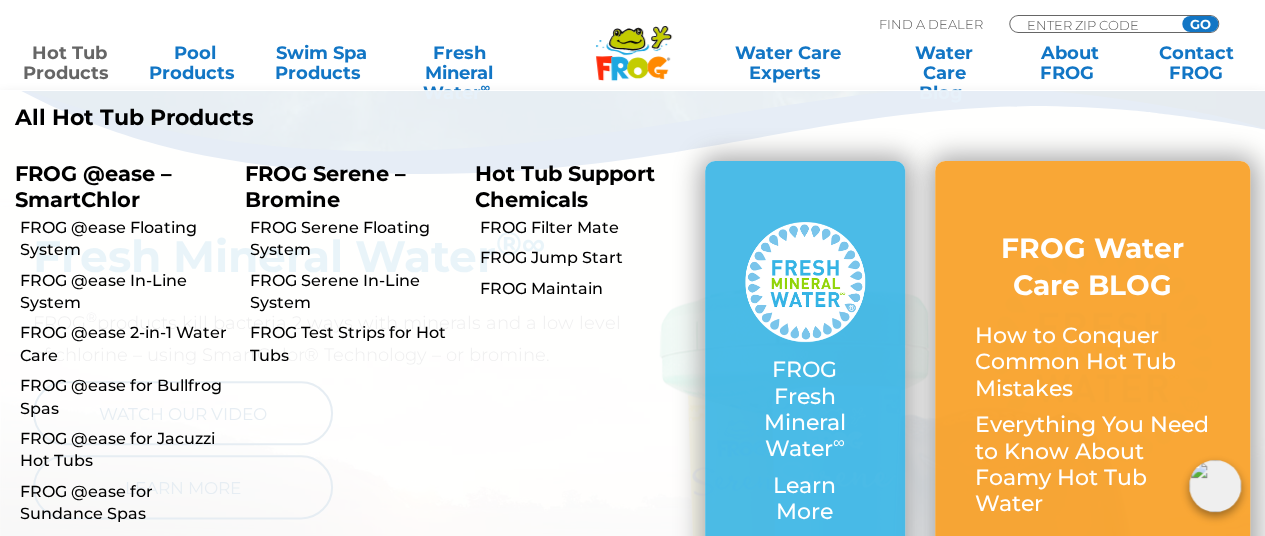 scroll, scrollTop: 946, scrollLeft: 0, axis: vertical 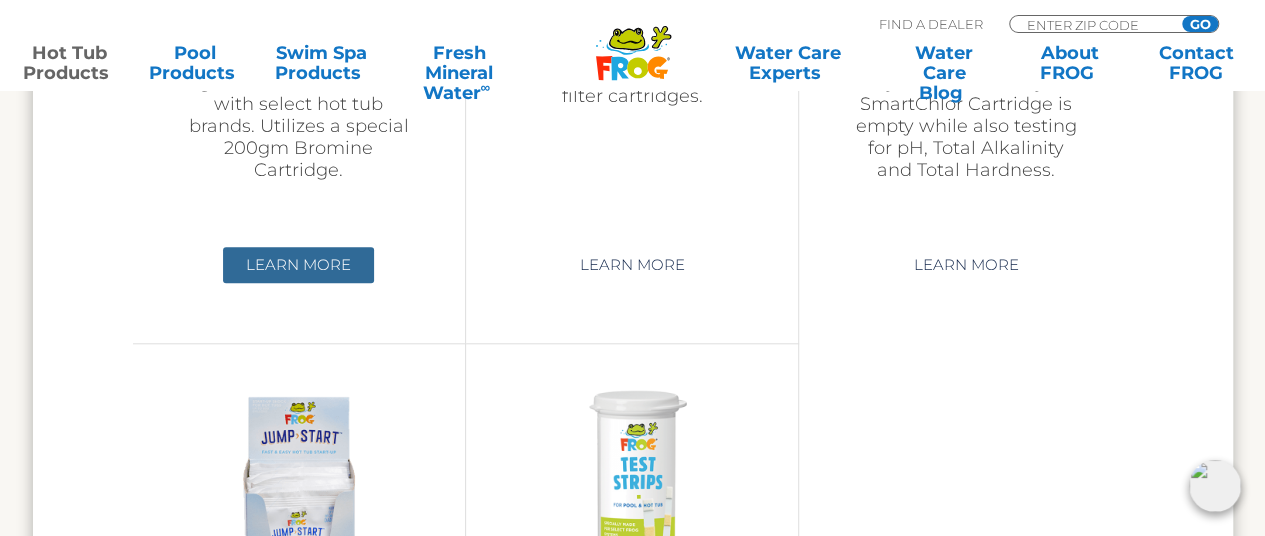 click on "Learn More" at bounding box center [298, 265] 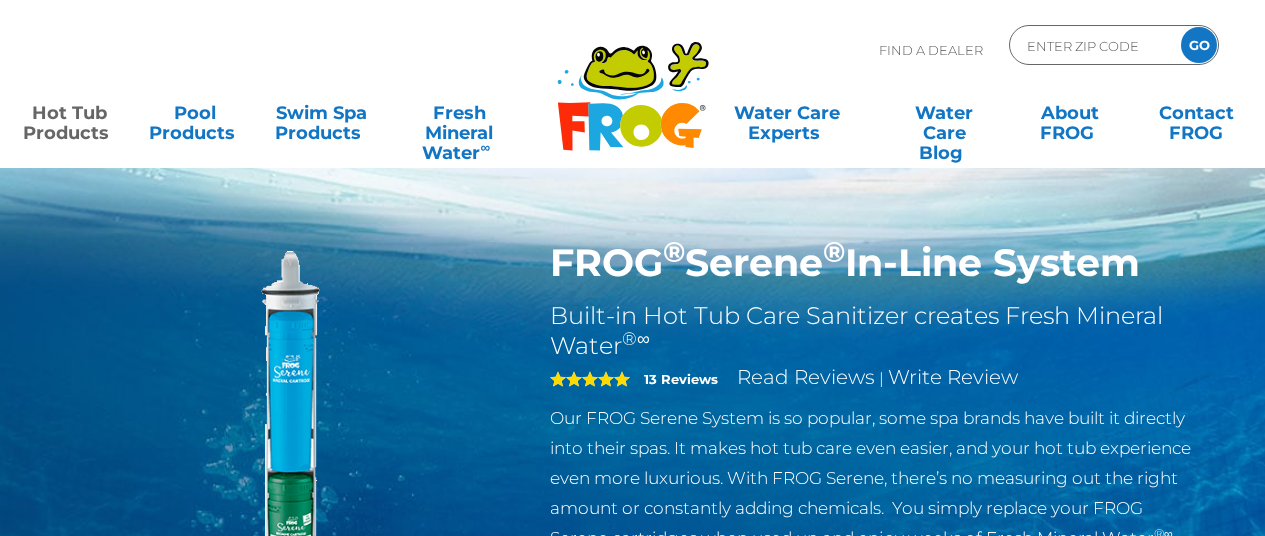 scroll, scrollTop: 0, scrollLeft: 0, axis: both 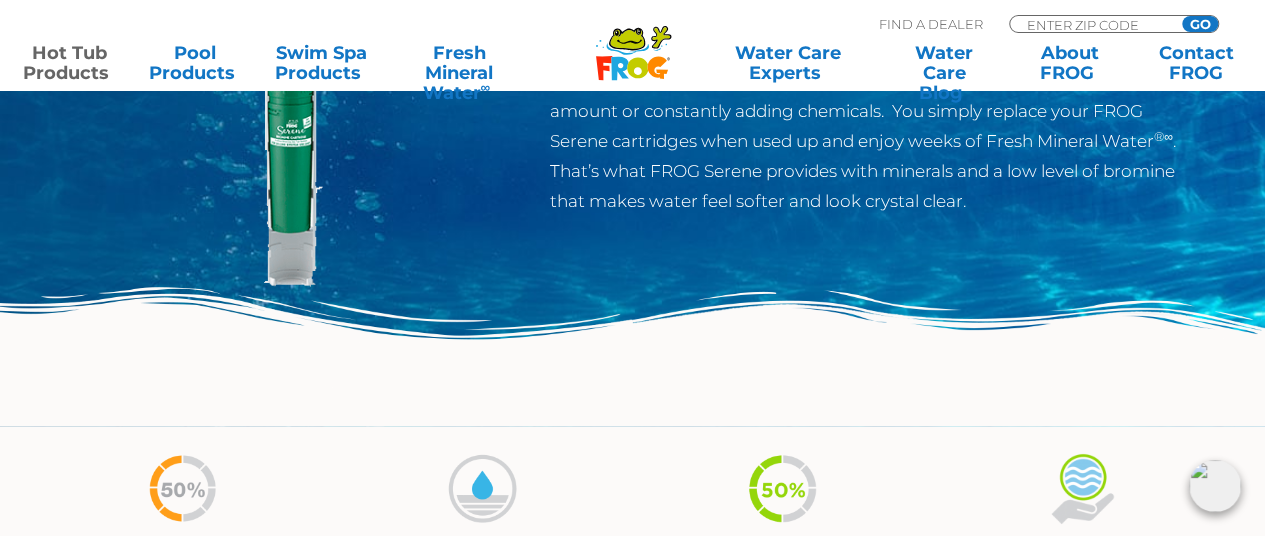 click at bounding box center [1215, 486] 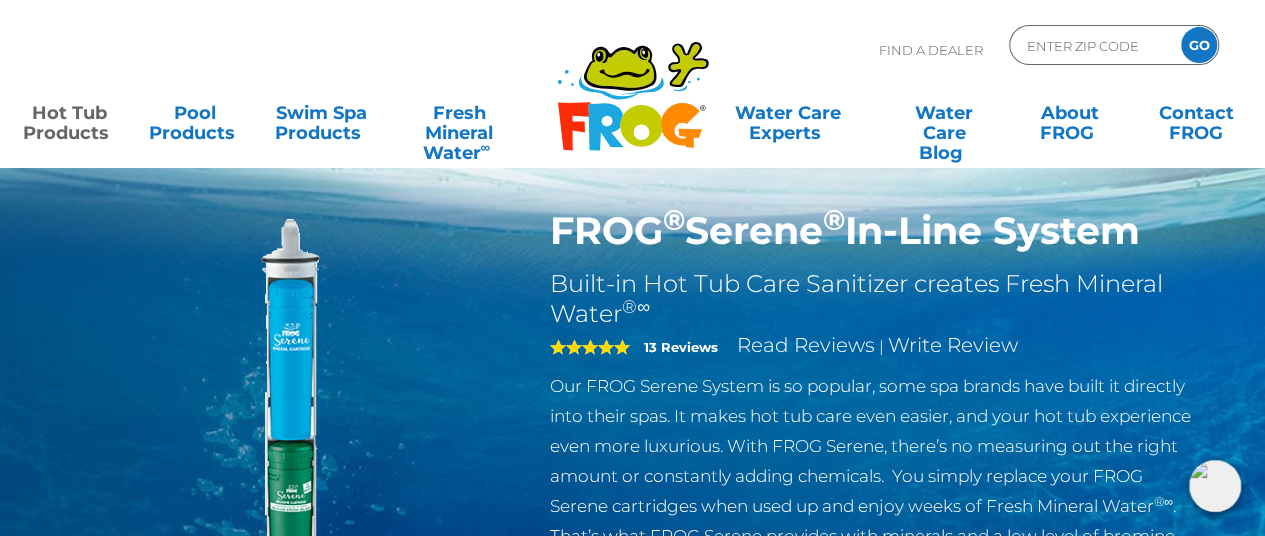scroll, scrollTop: 28, scrollLeft: 0, axis: vertical 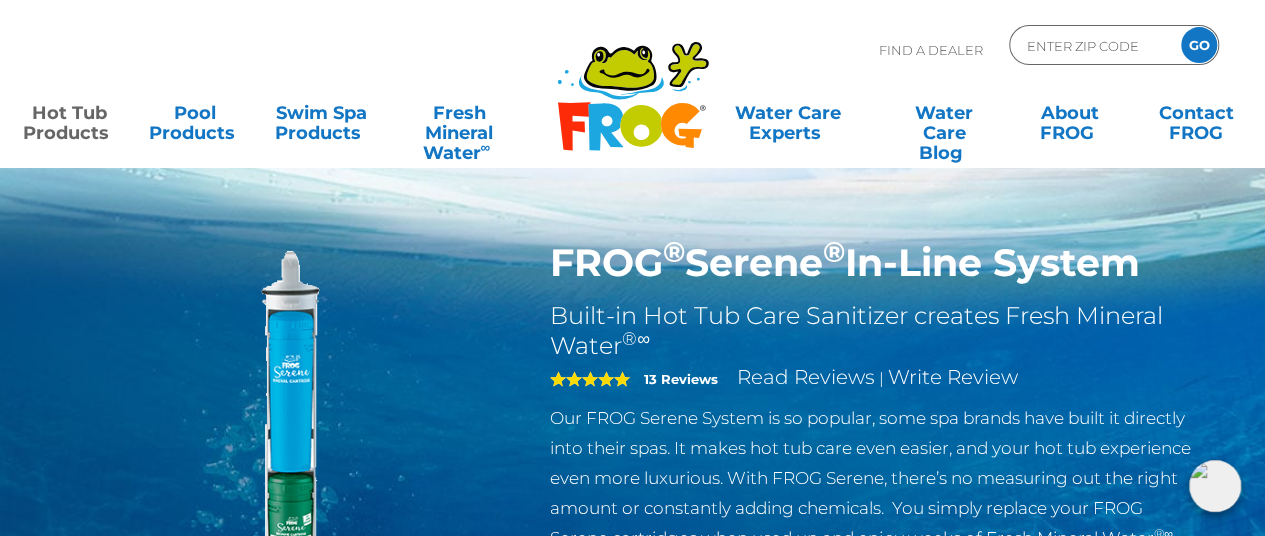 click at bounding box center [292, 469] 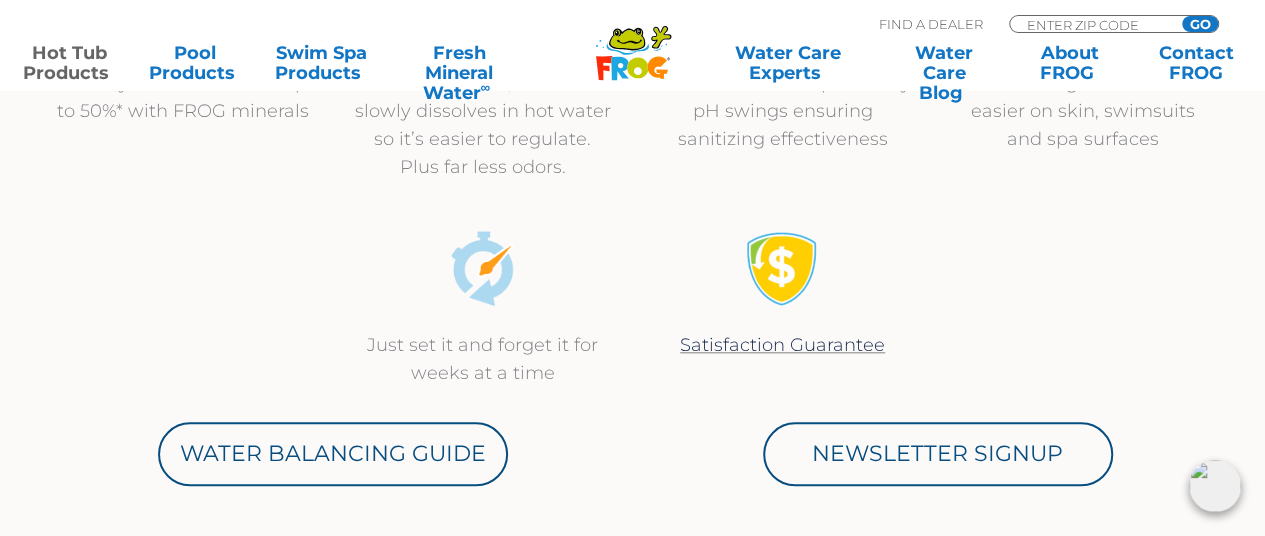 scroll, scrollTop: 878, scrollLeft: 0, axis: vertical 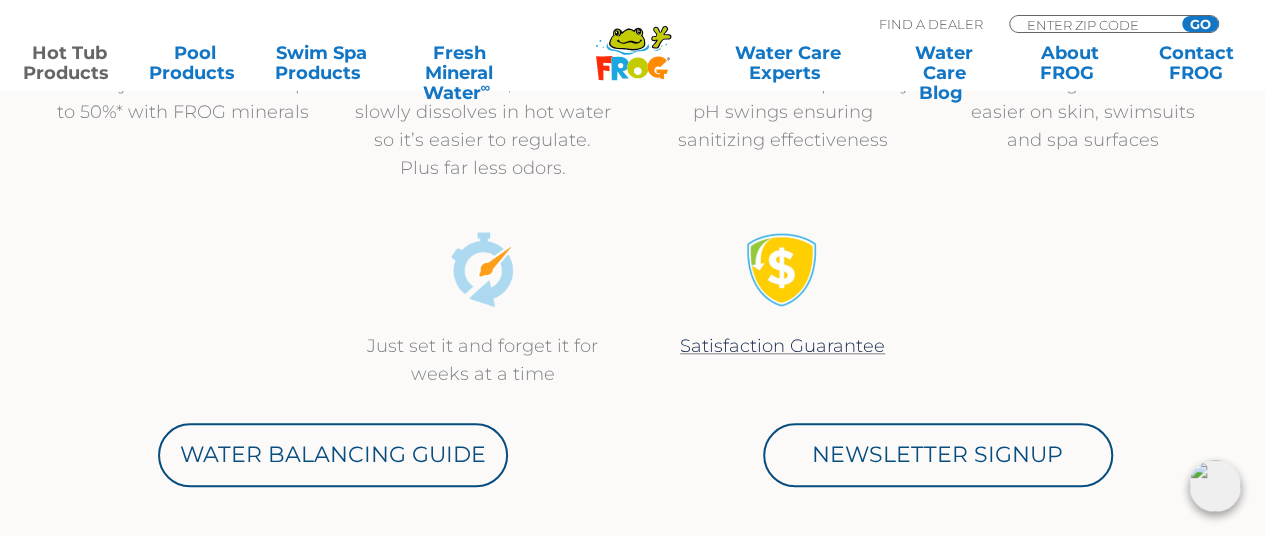 click on "Just set it and forget it for weeks at a time
Satisfaction Guarantee" at bounding box center (633, 310) 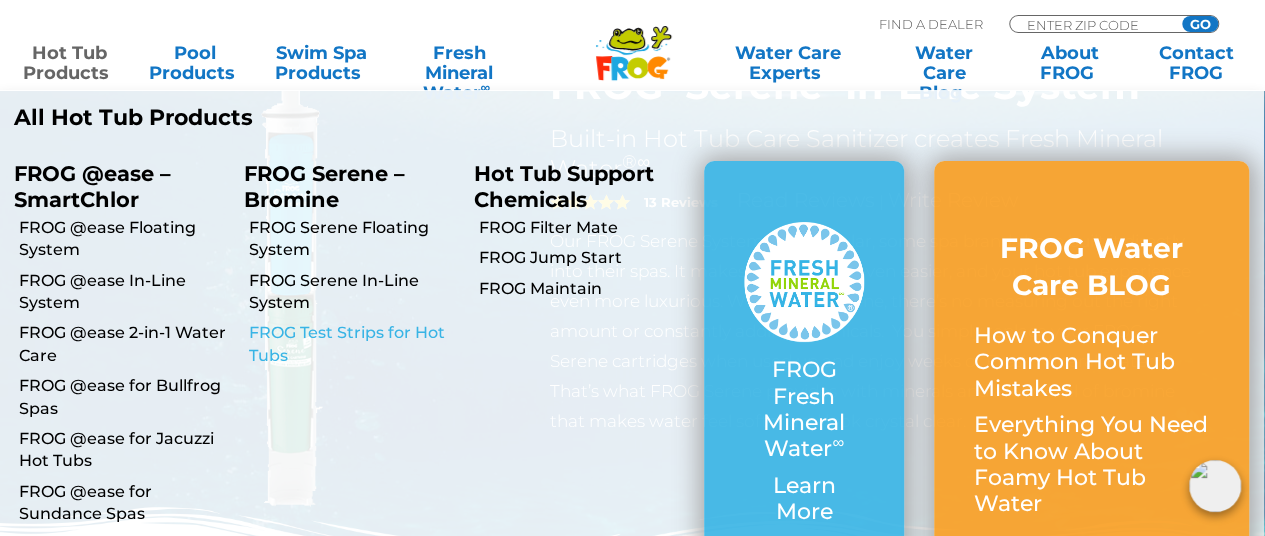 scroll, scrollTop: 172, scrollLeft: 0, axis: vertical 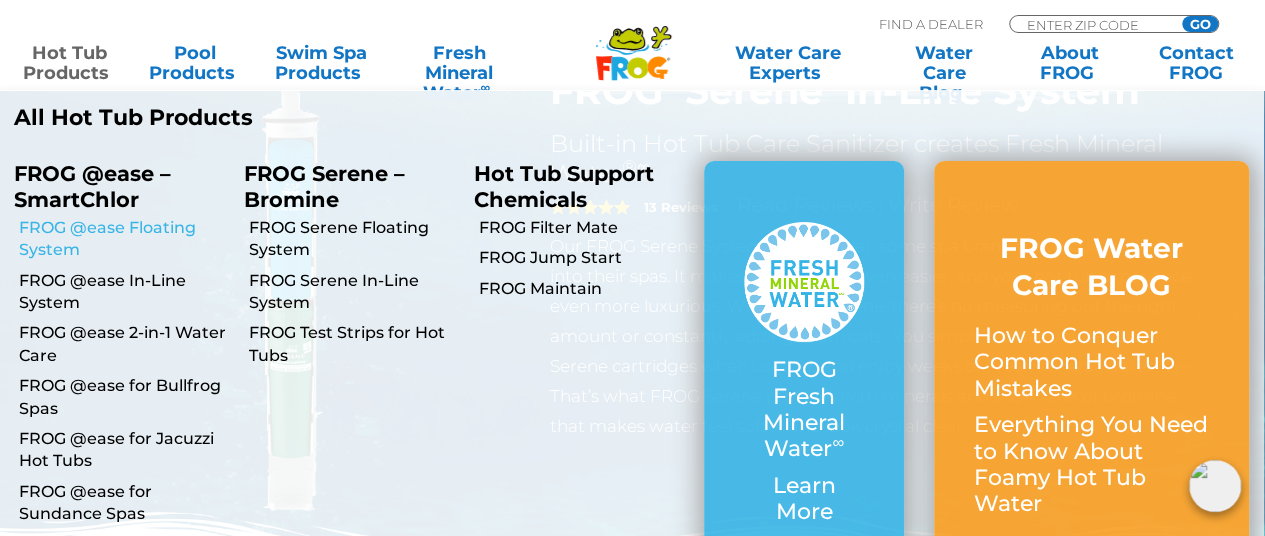 click on "FROG @ease Floating System" at bounding box center (124, 239) 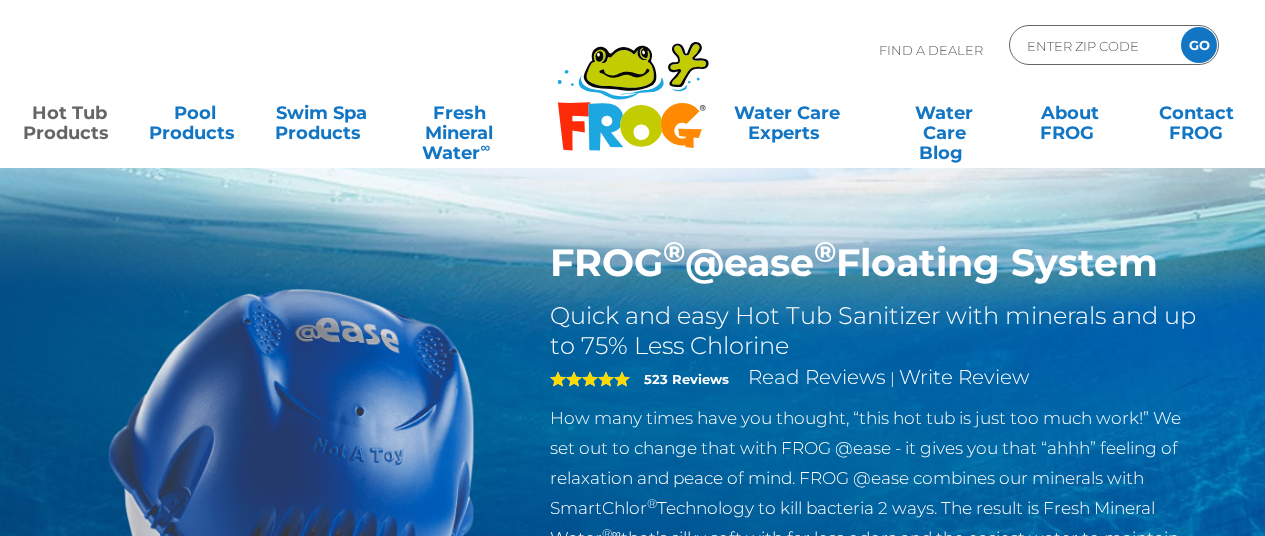 scroll, scrollTop: 0, scrollLeft: 0, axis: both 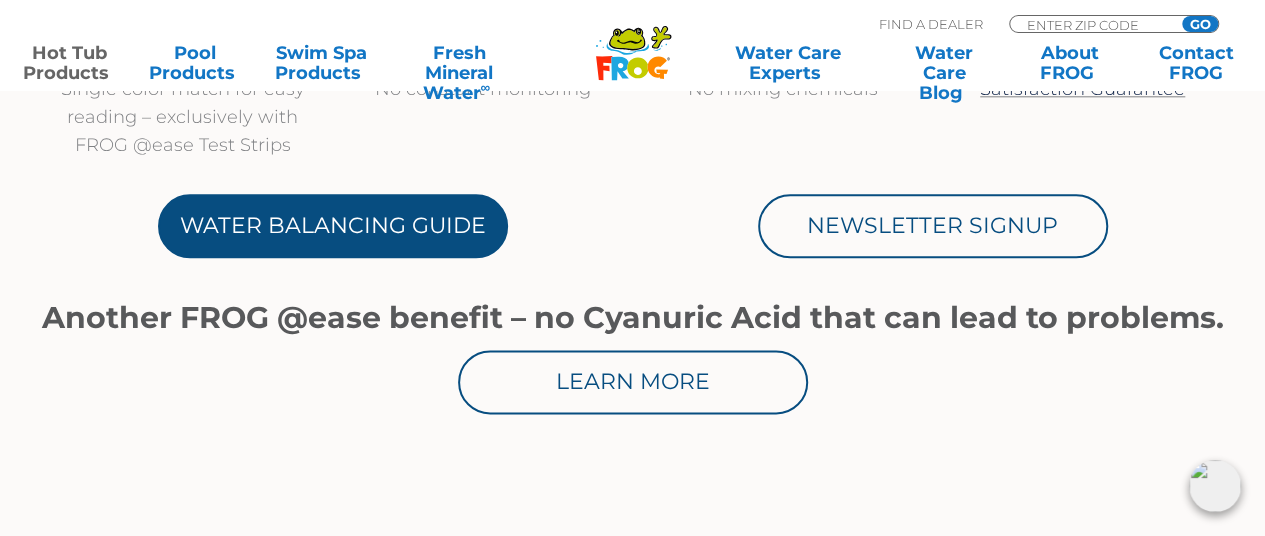 click on "Water Balancing Guide" at bounding box center (333, 226) 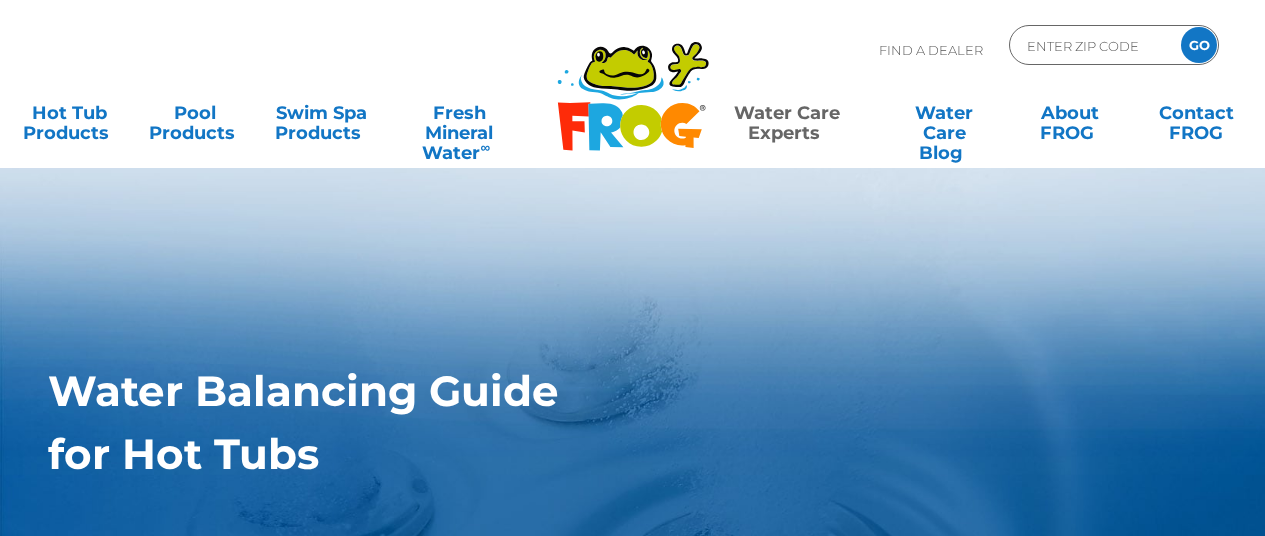 scroll, scrollTop: 0, scrollLeft: 0, axis: both 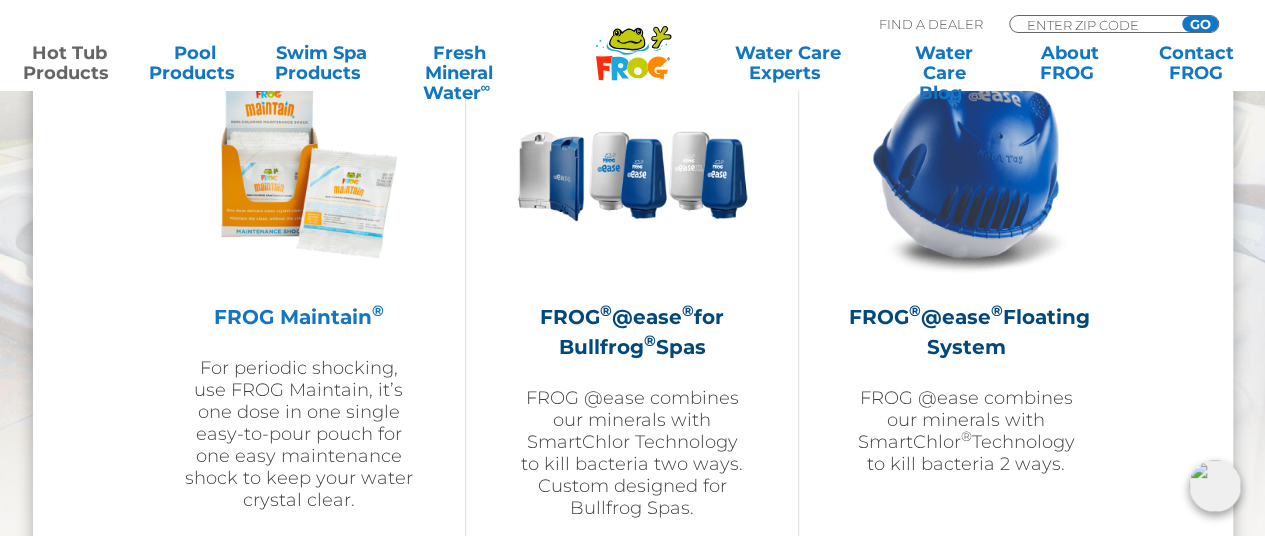 click on "For periodic shocking, use FROG Maintain, it’s one dose in one single easy-to-pour pouch for one easy maintenance shock to keep your water crystal clear." at bounding box center (299, 434) 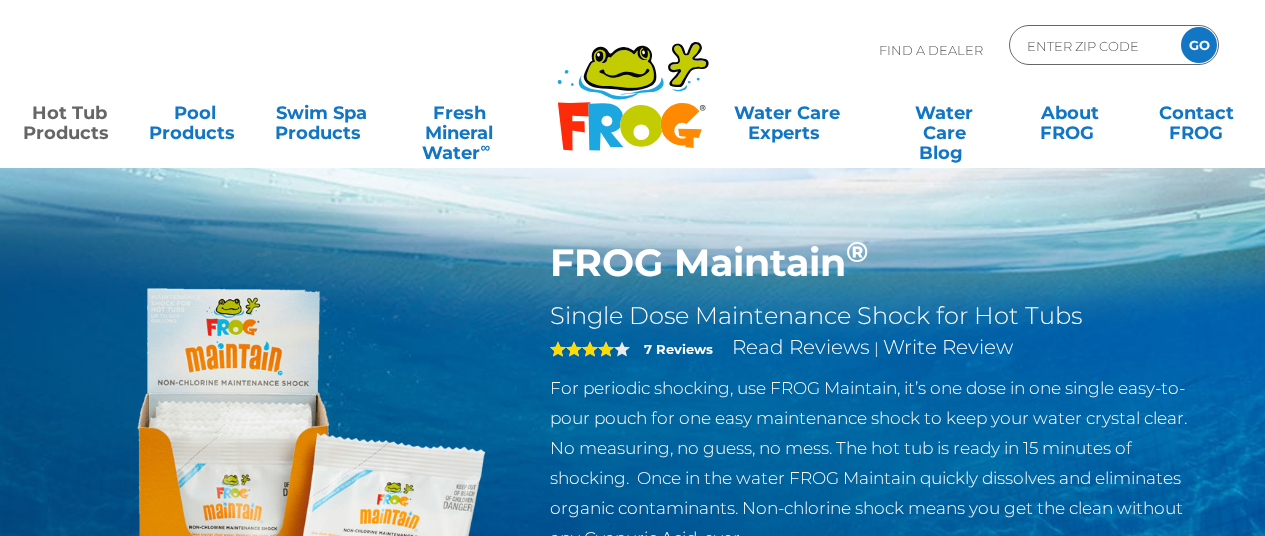 scroll, scrollTop: 0, scrollLeft: 0, axis: both 